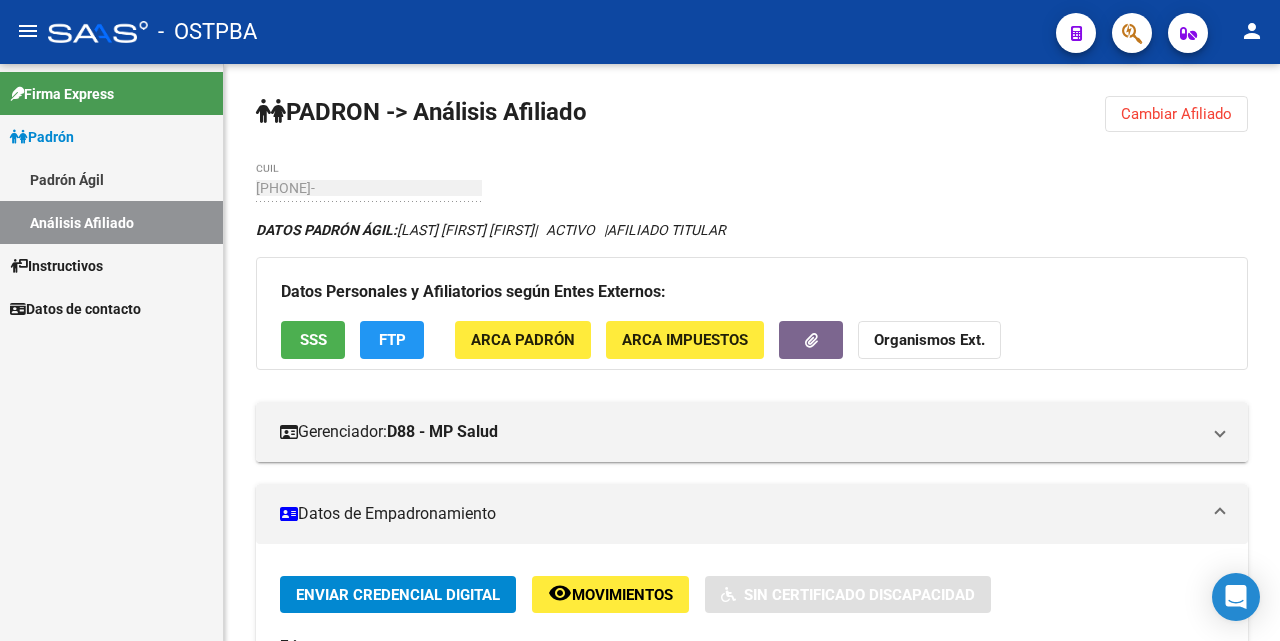 scroll, scrollTop: 0, scrollLeft: 0, axis: both 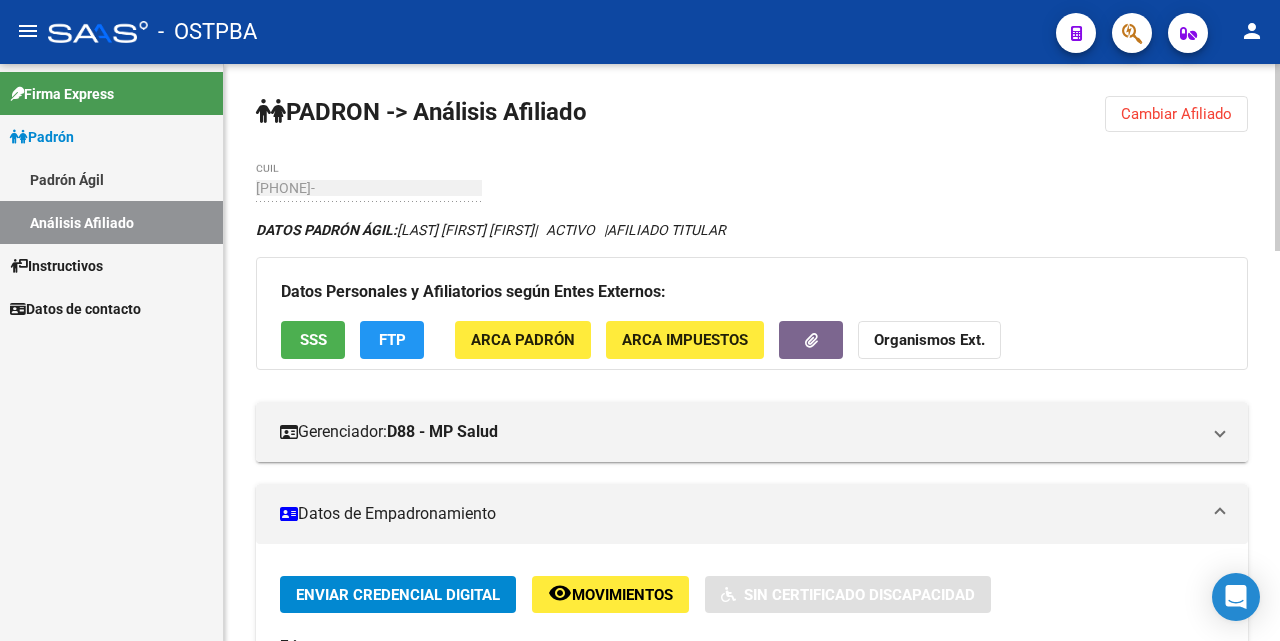 click on "Cambiar Afiliado" 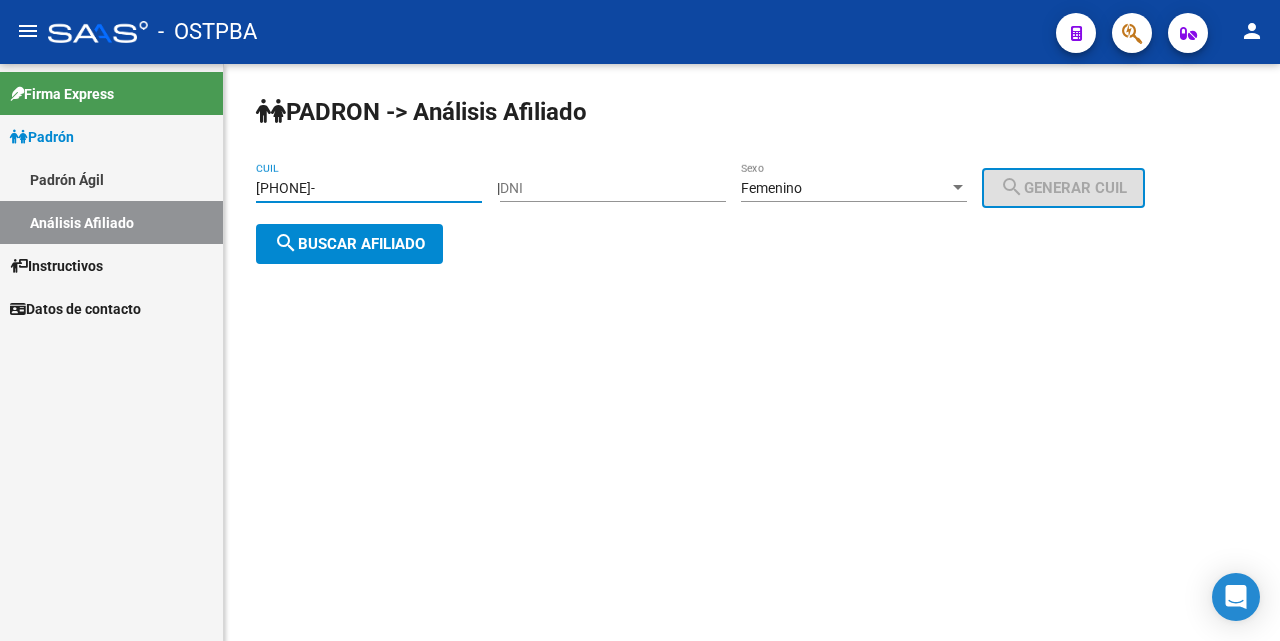 click on "[PHONE]-" at bounding box center [369, 188] 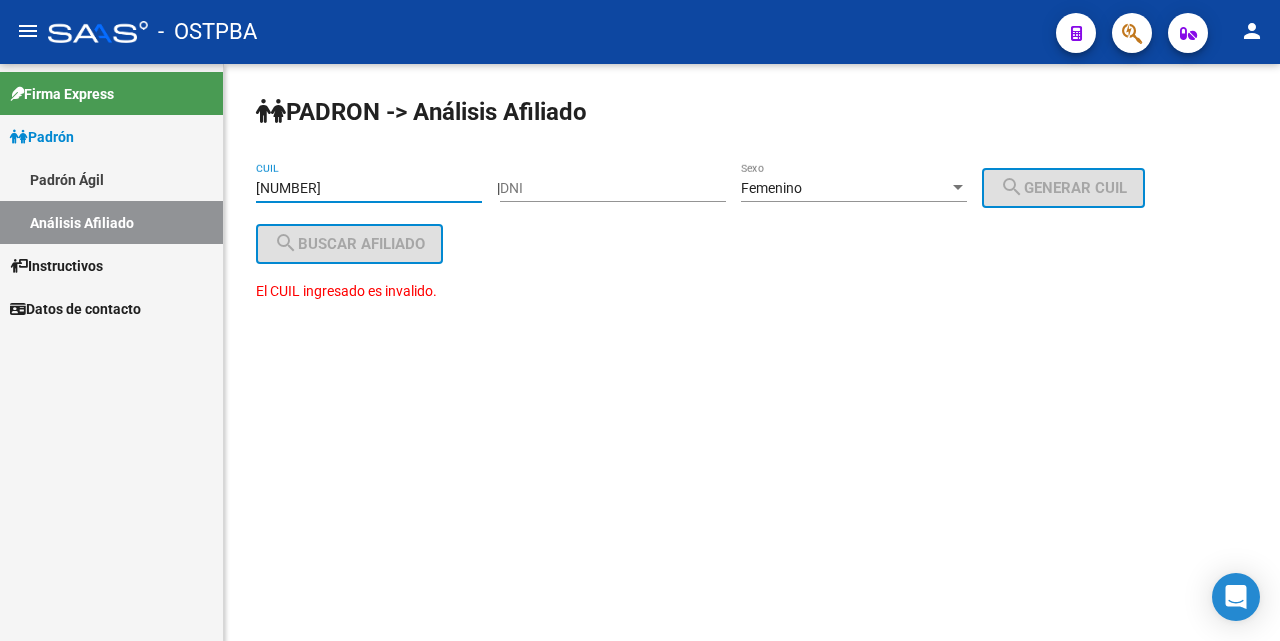 click at bounding box center [958, 187] 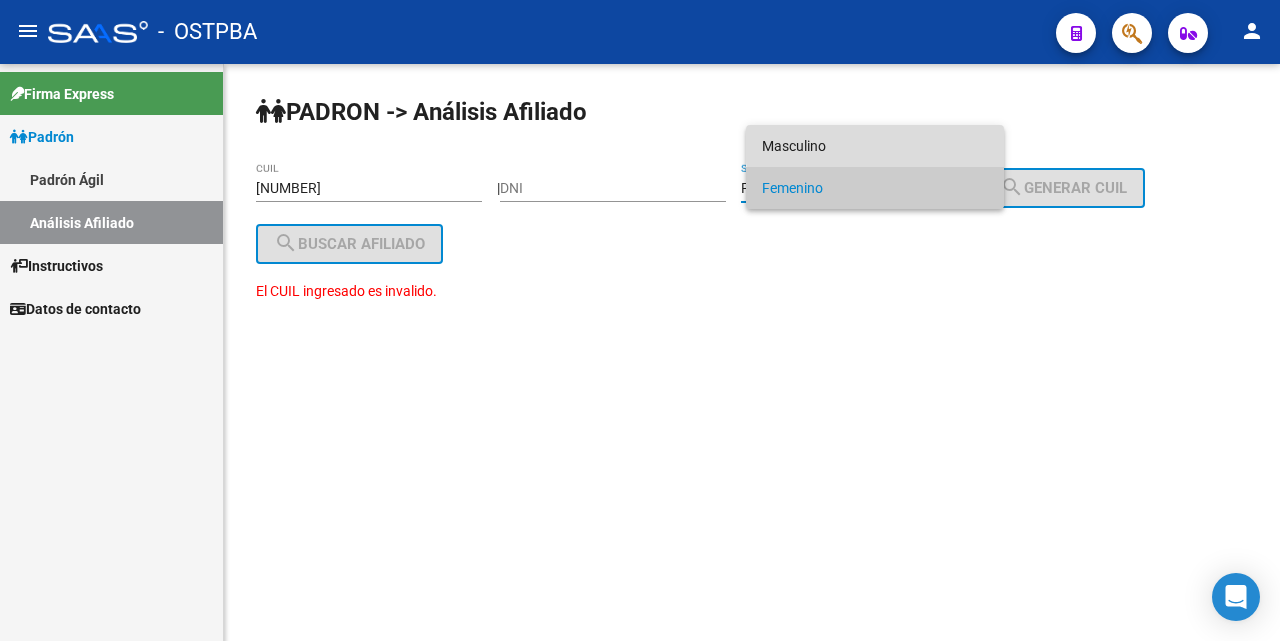 click on "Masculino" at bounding box center (875, 146) 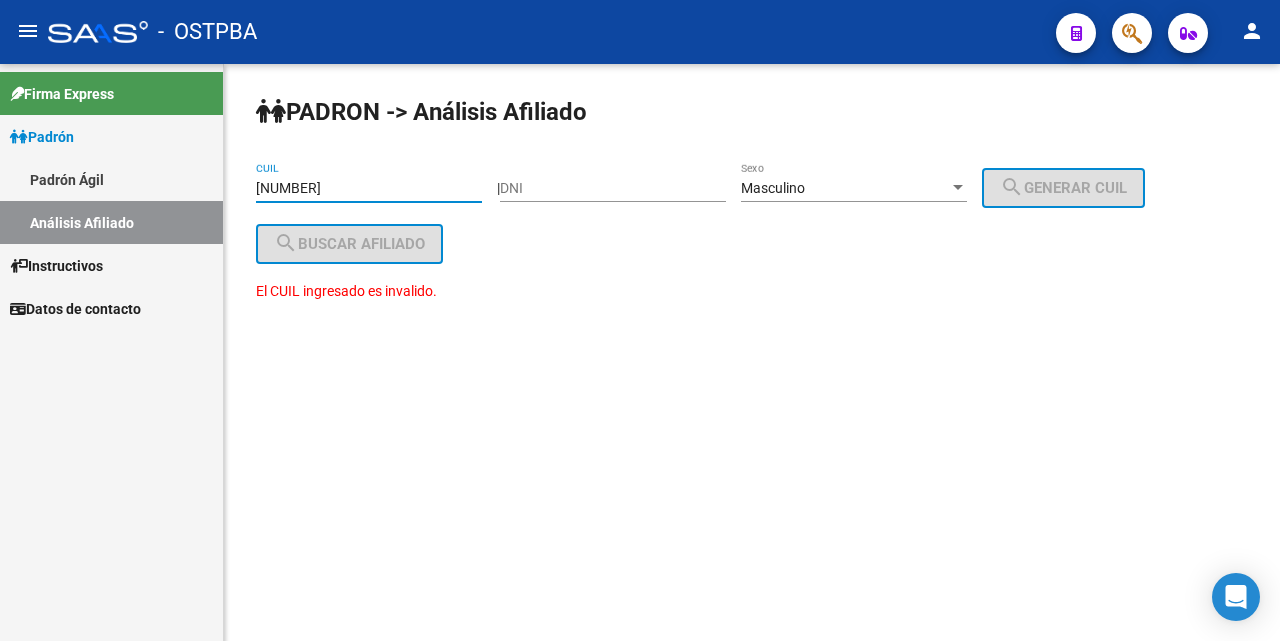 click on "[NUMBER]" at bounding box center (369, 188) 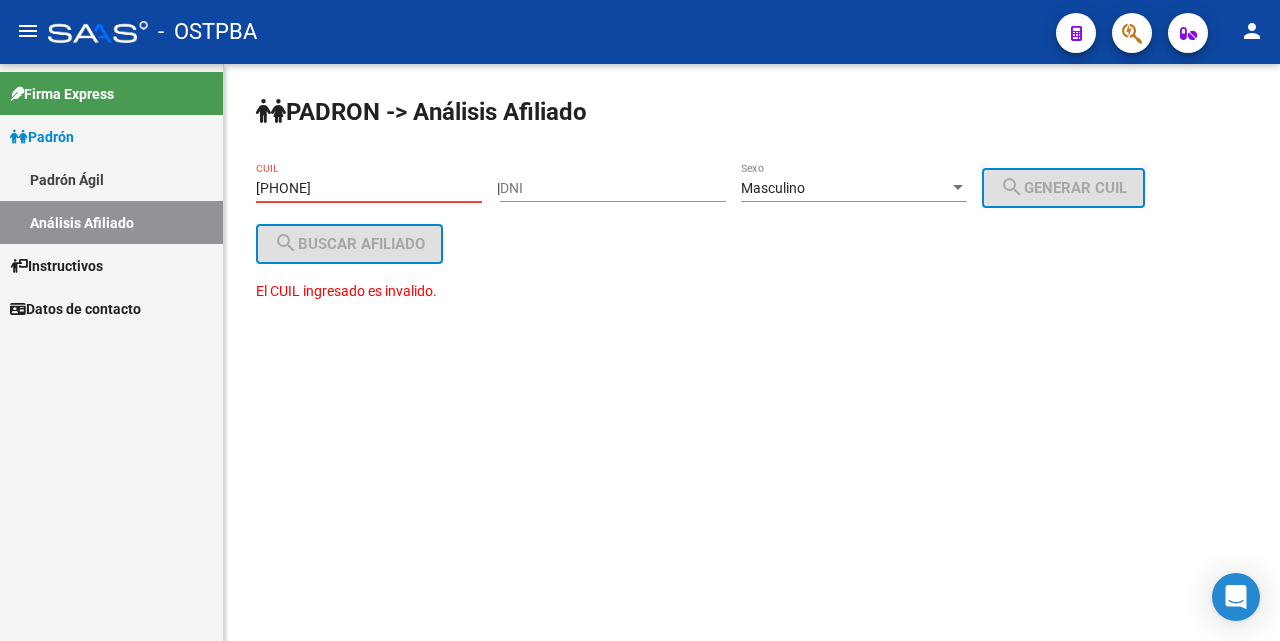 click on "[PHONE]" at bounding box center [369, 188] 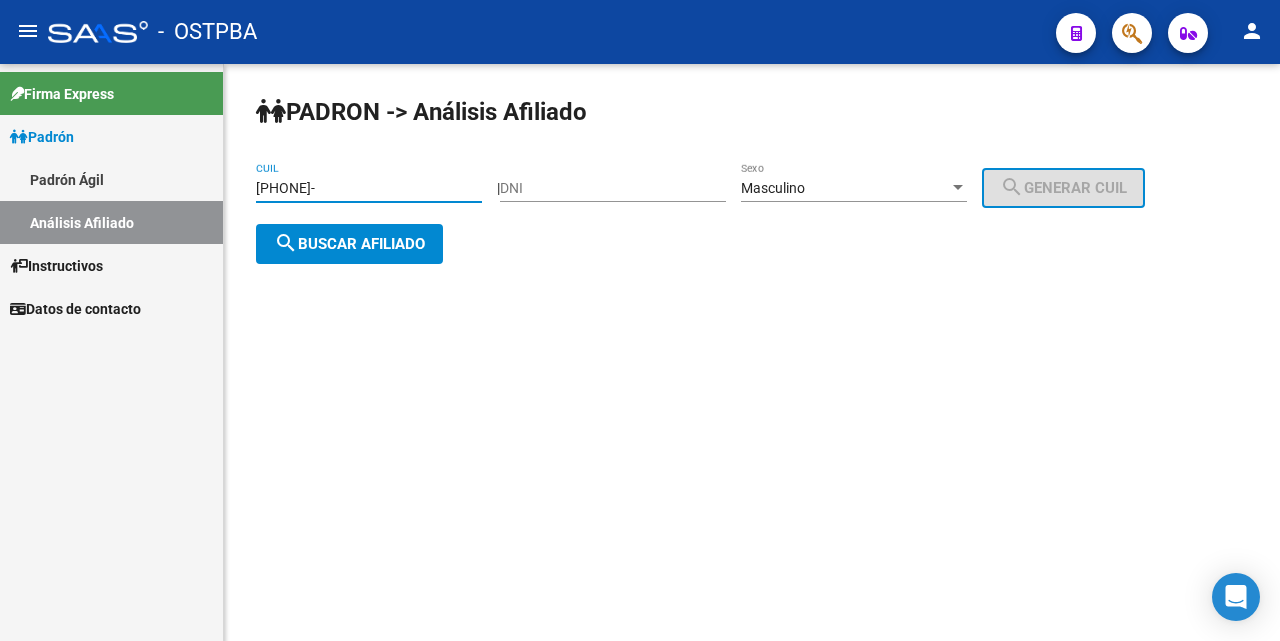 drag, startPoint x: 373, startPoint y: 229, endPoint x: 365, endPoint y: 269, distance: 40.792156 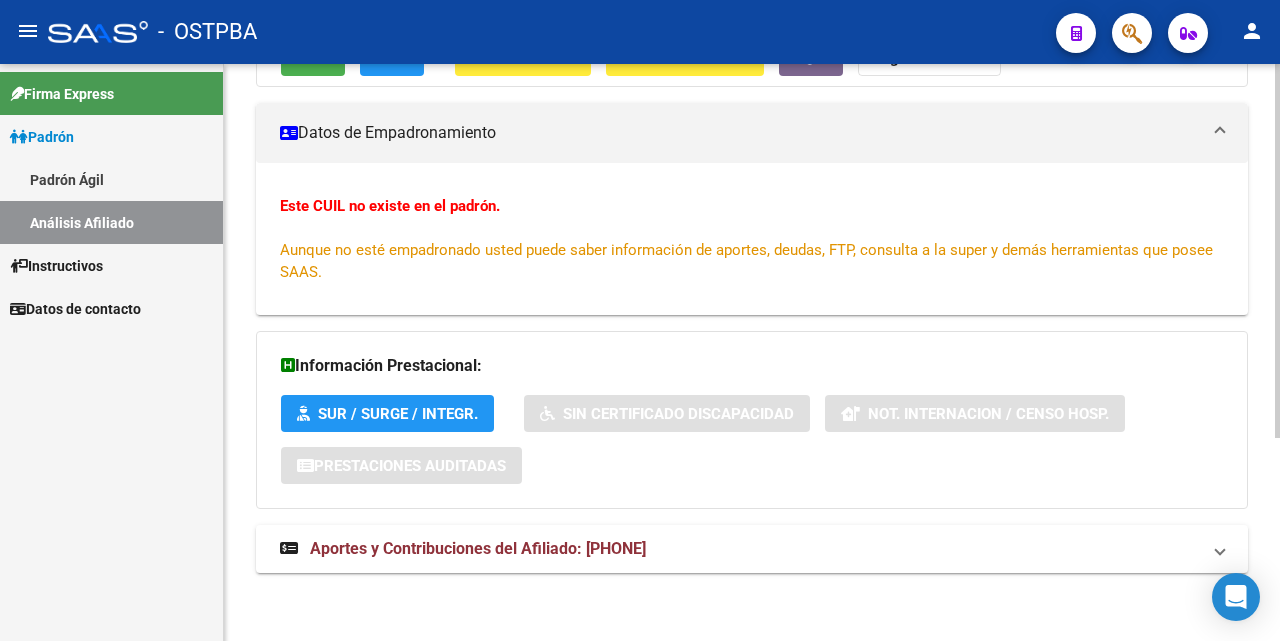 scroll, scrollTop: 312, scrollLeft: 0, axis: vertical 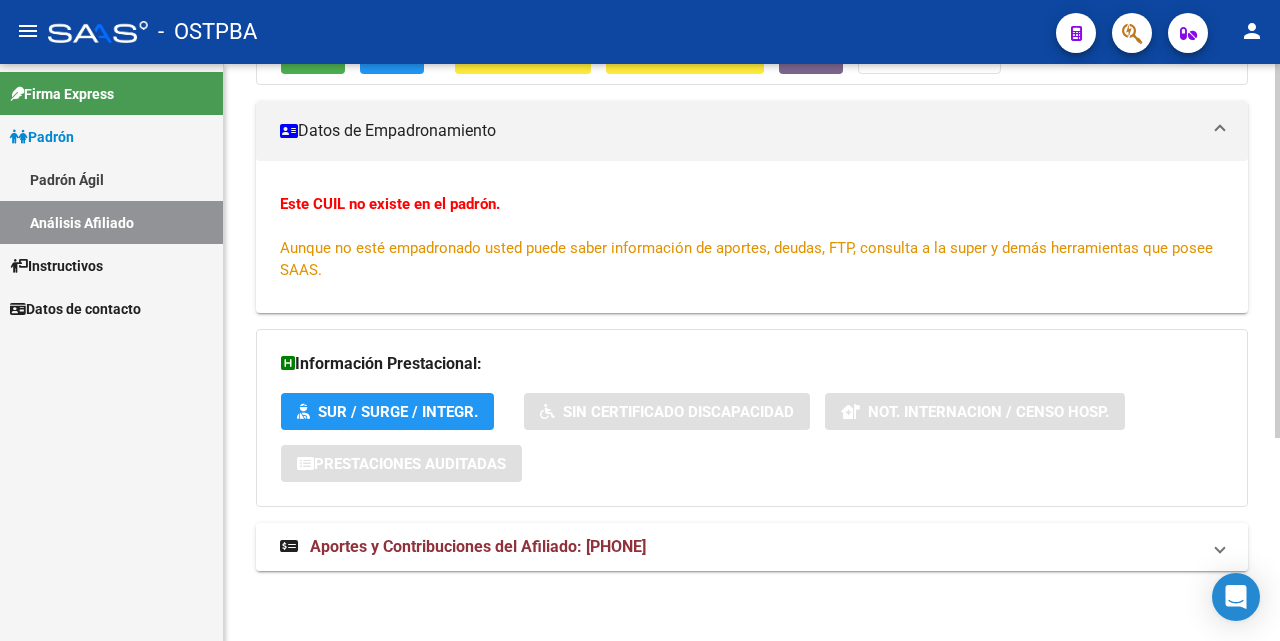click on "Aportes y Contribuciones del Afiliado: [PHONE]" at bounding box center (478, 546) 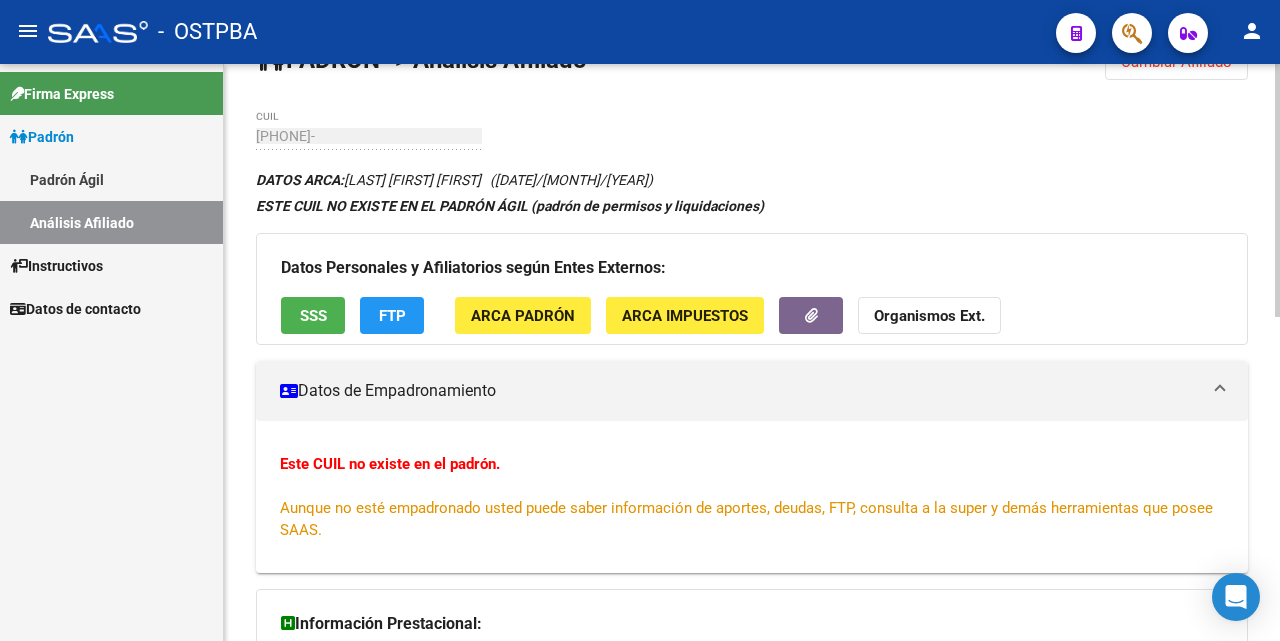 scroll, scrollTop: 0, scrollLeft: 0, axis: both 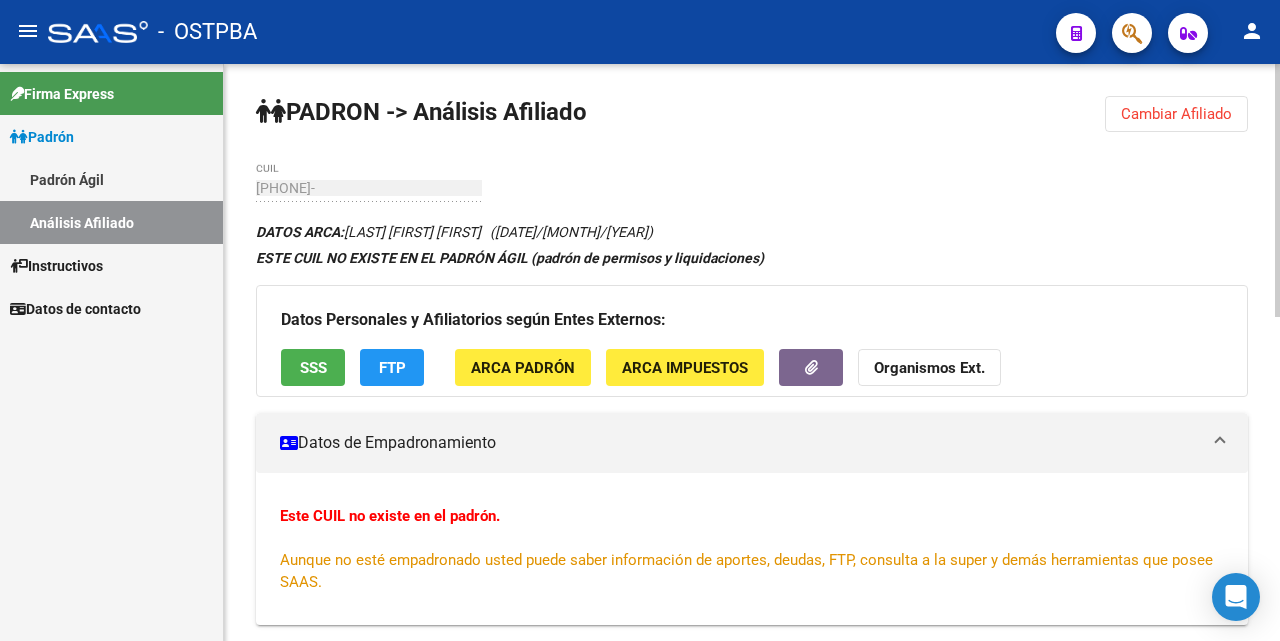 click on "SSS" 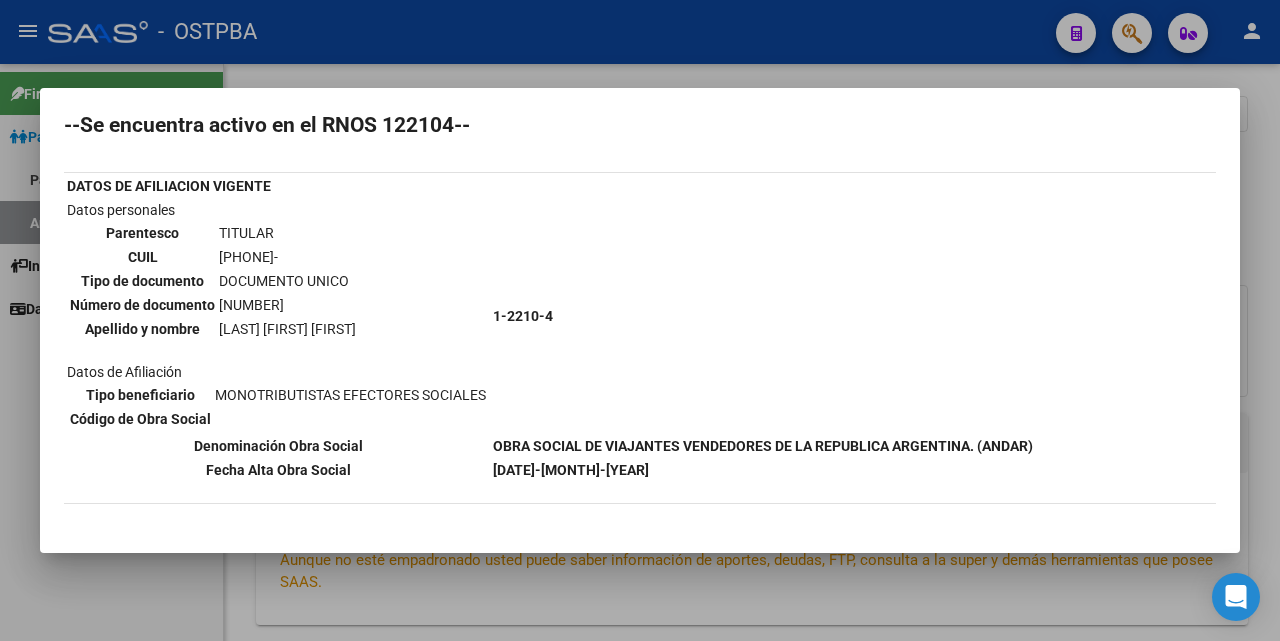 scroll, scrollTop: 200, scrollLeft: 0, axis: vertical 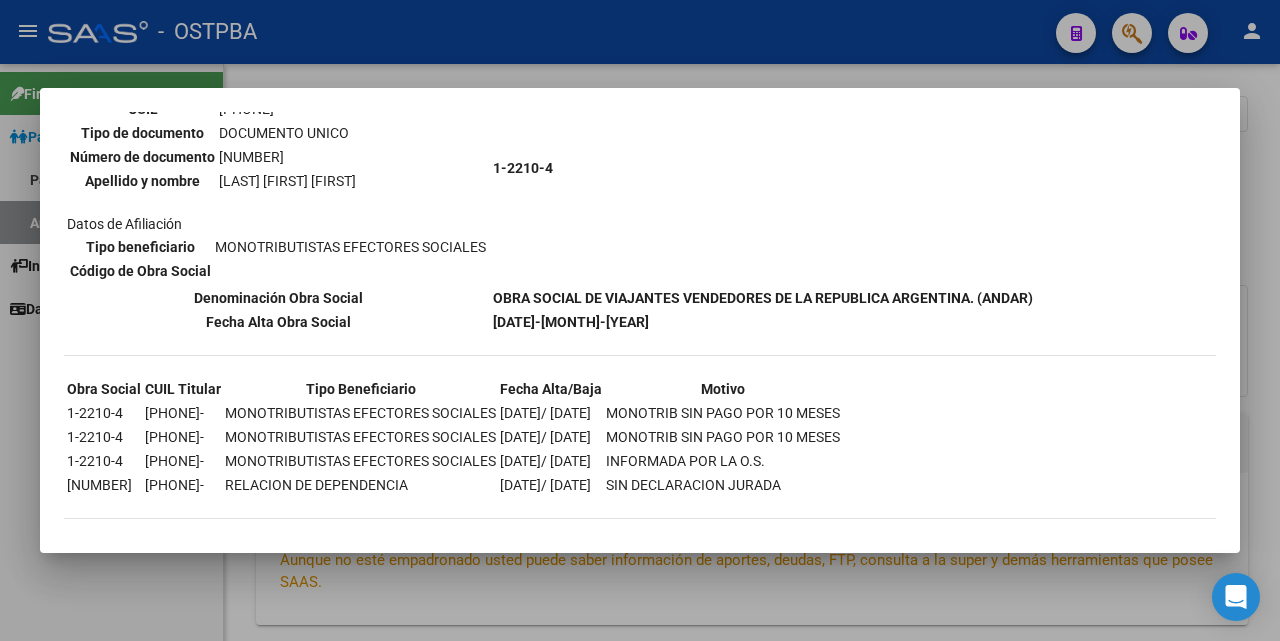 click at bounding box center [640, 320] 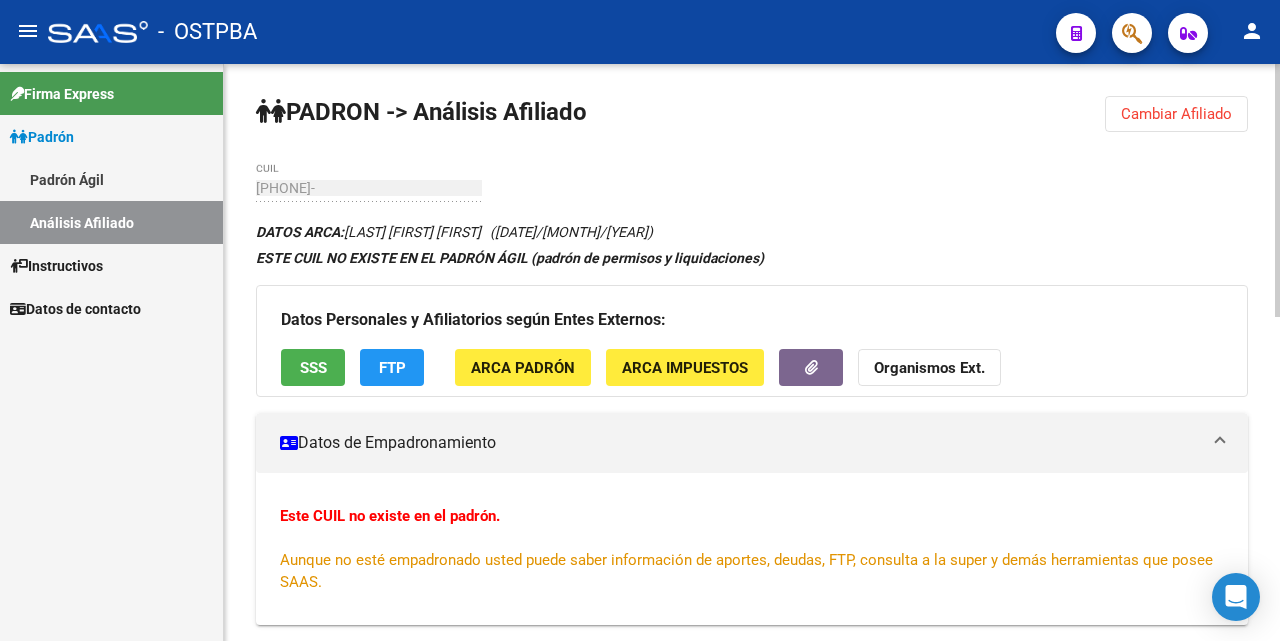 click on "FTP" 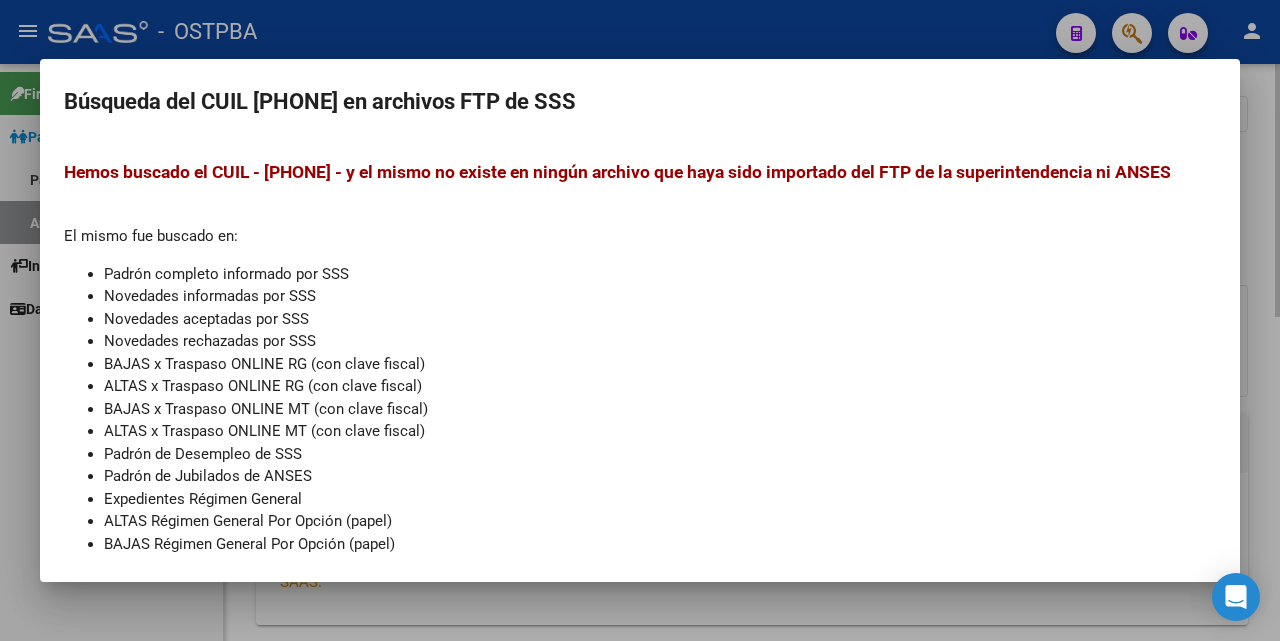 drag, startPoint x: 710, startPoint y: 33, endPoint x: 786, endPoint y: 98, distance: 100.005 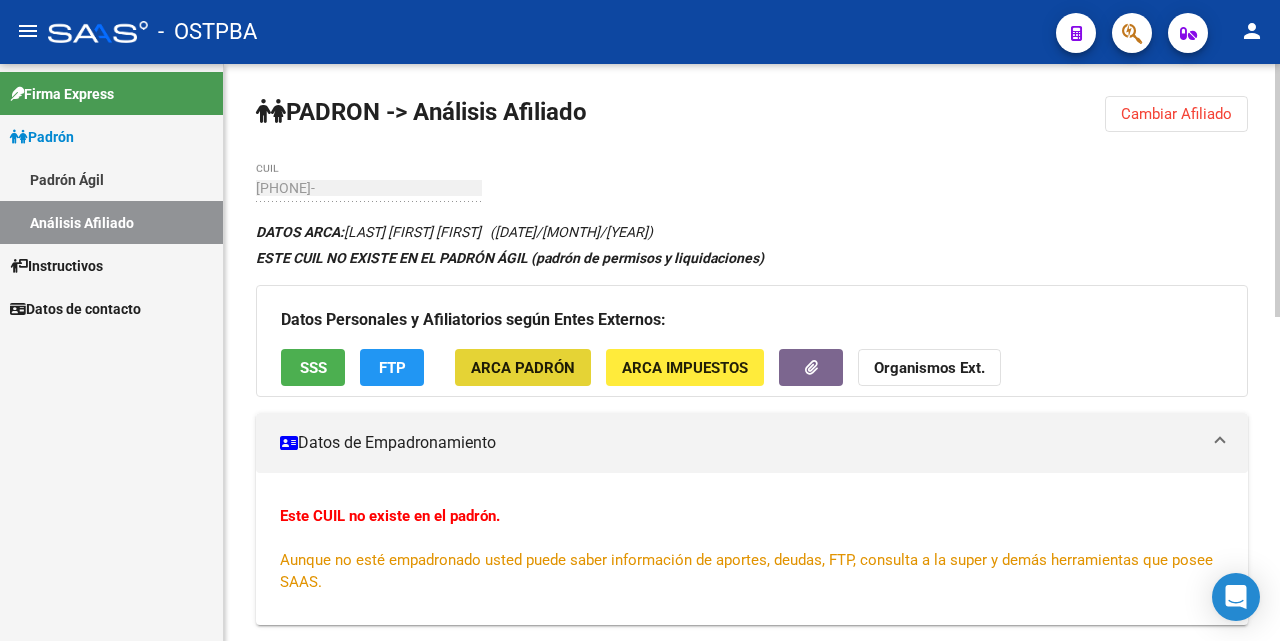 click on "ARCA Padrón" 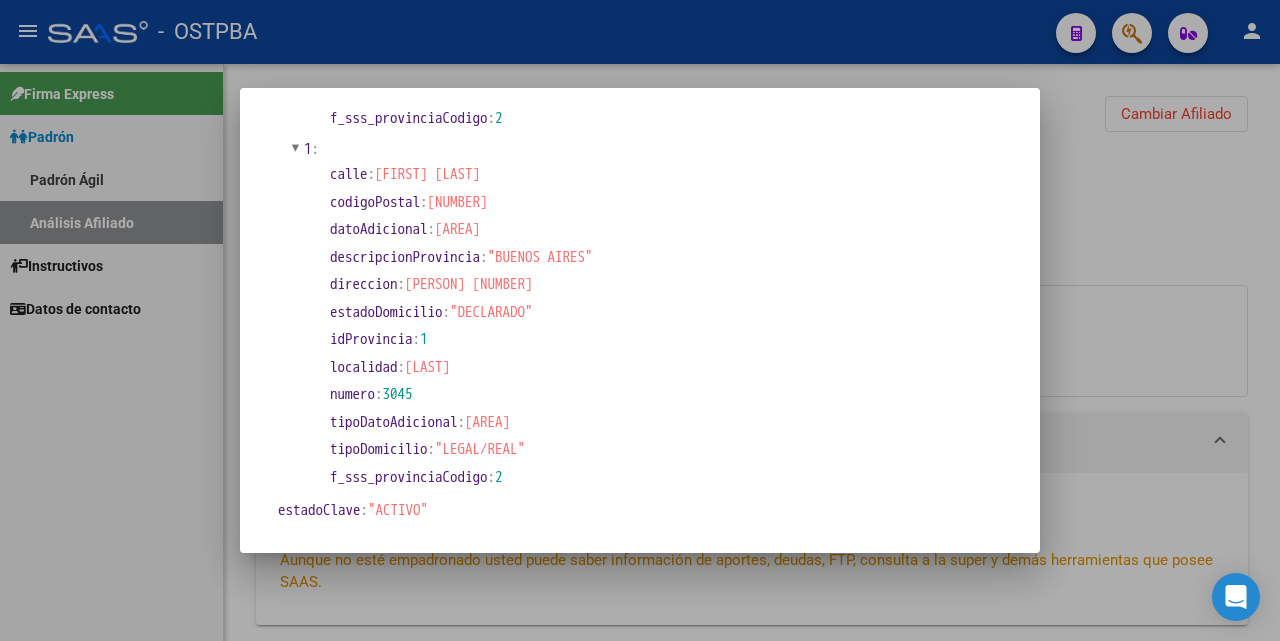 scroll, scrollTop: 500, scrollLeft: 0, axis: vertical 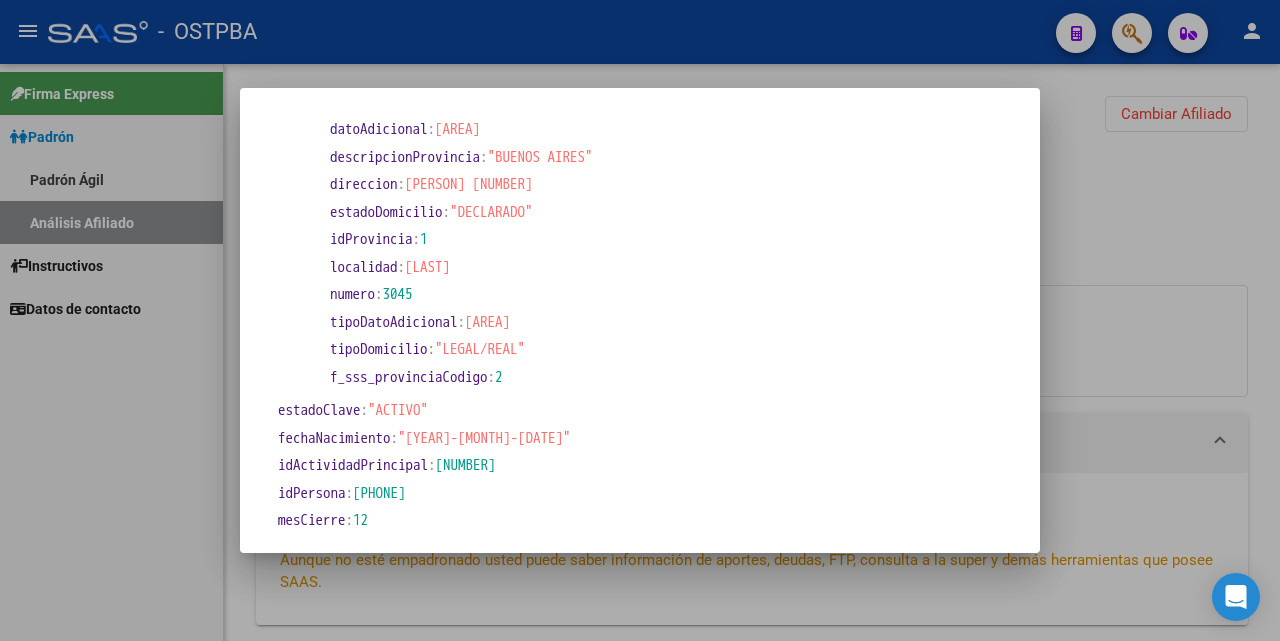 drag, startPoint x: 701, startPoint y: 77, endPoint x: 716, endPoint y: 102, distance: 29.15476 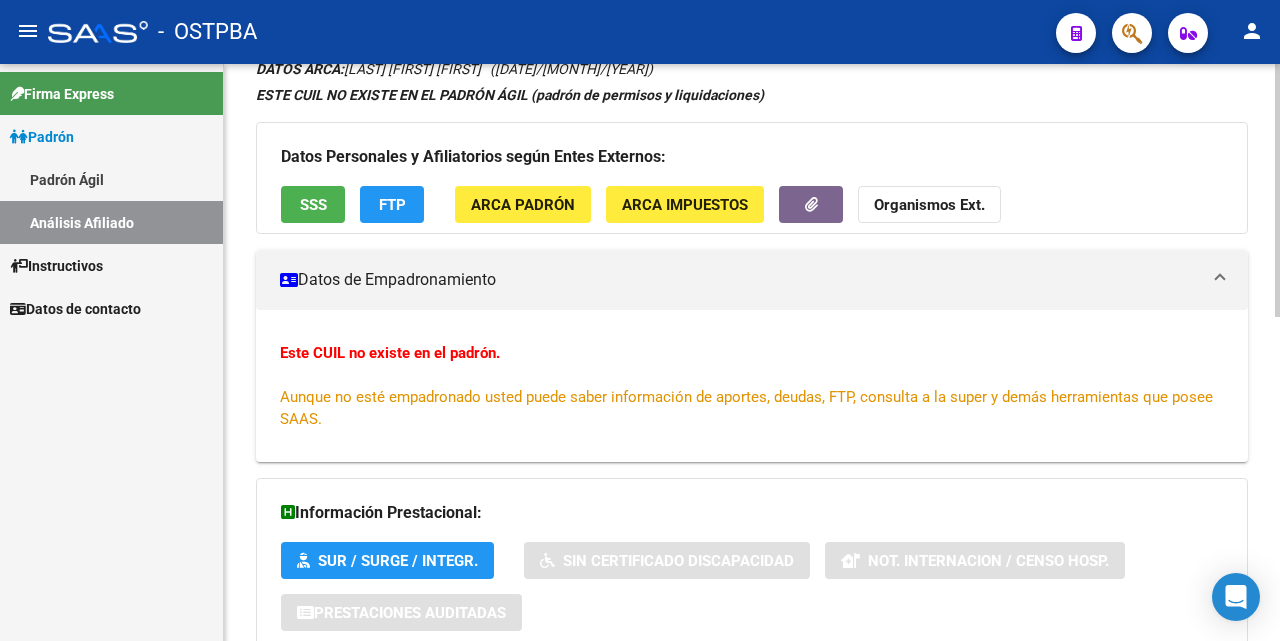 scroll, scrollTop: 100, scrollLeft: 0, axis: vertical 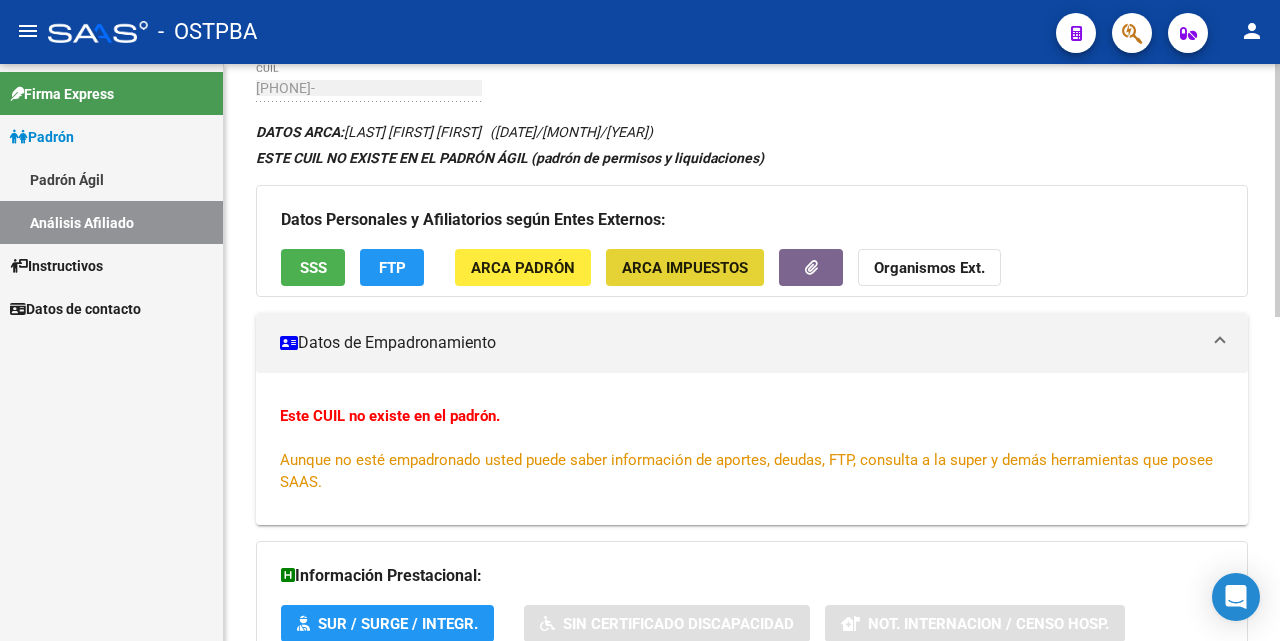 click on "ARCA Impuestos" 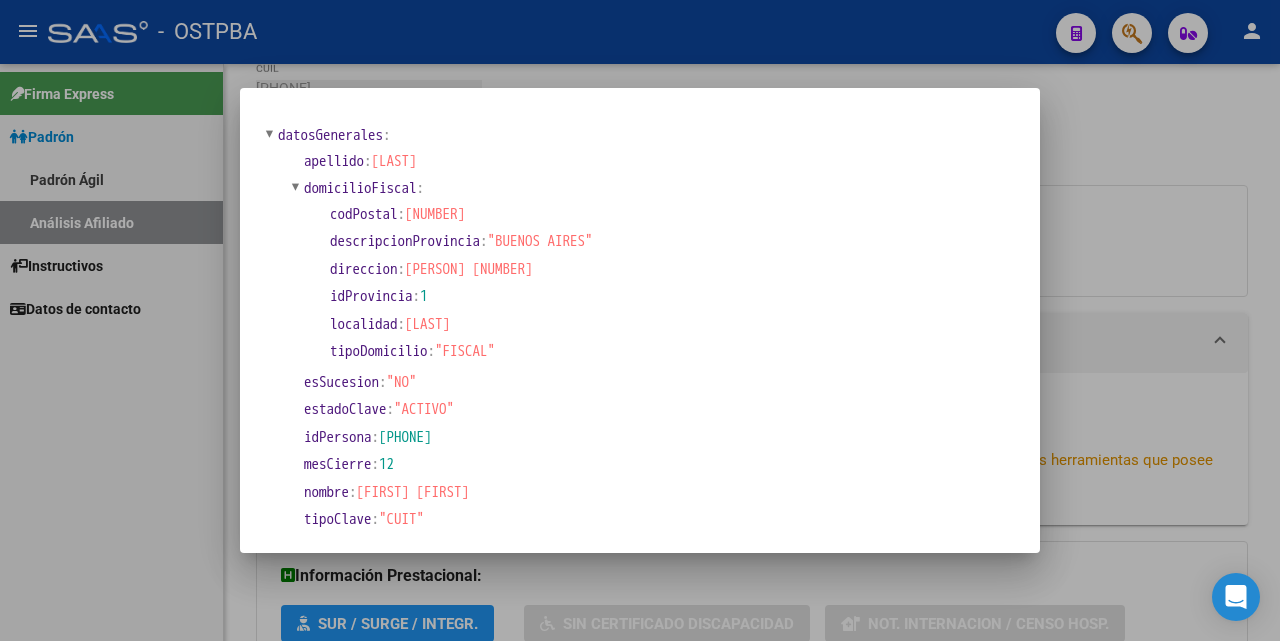scroll, scrollTop: 0, scrollLeft: 0, axis: both 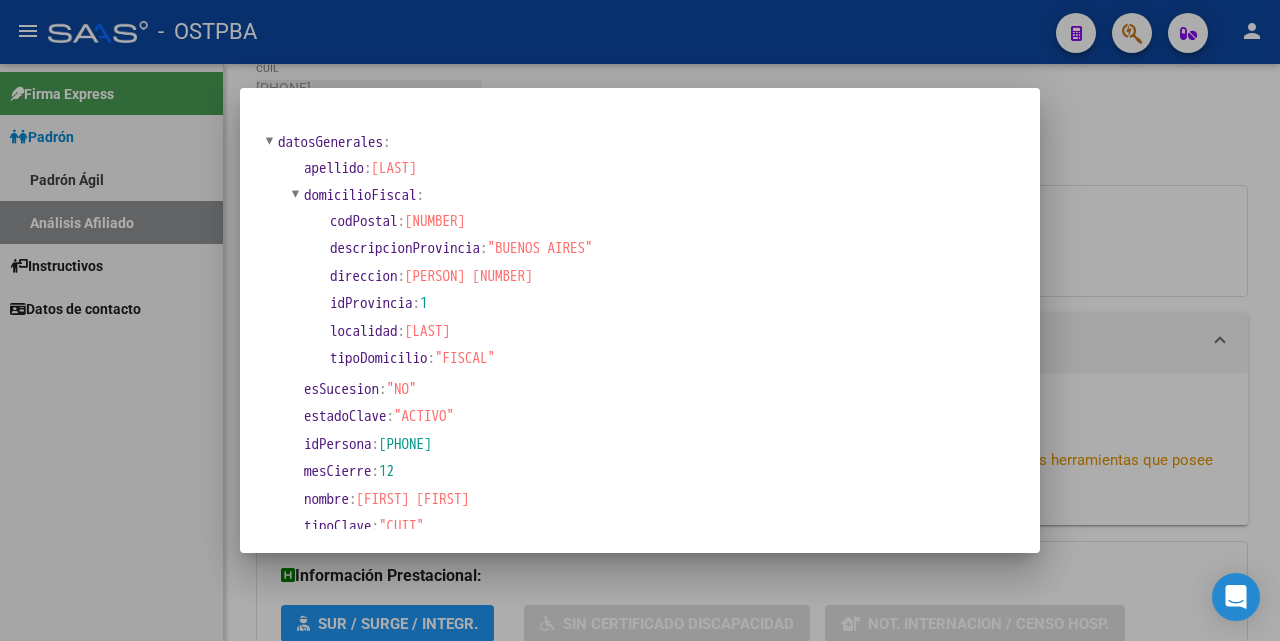 click at bounding box center [640, 320] 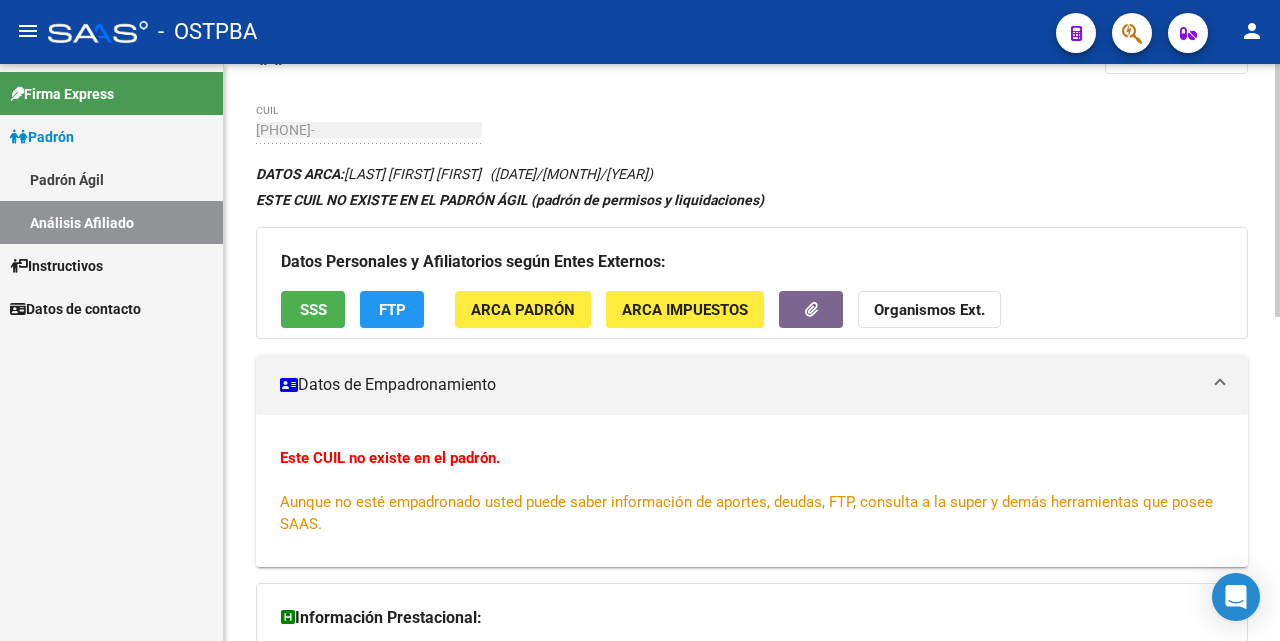 scroll, scrollTop: 100, scrollLeft: 0, axis: vertical 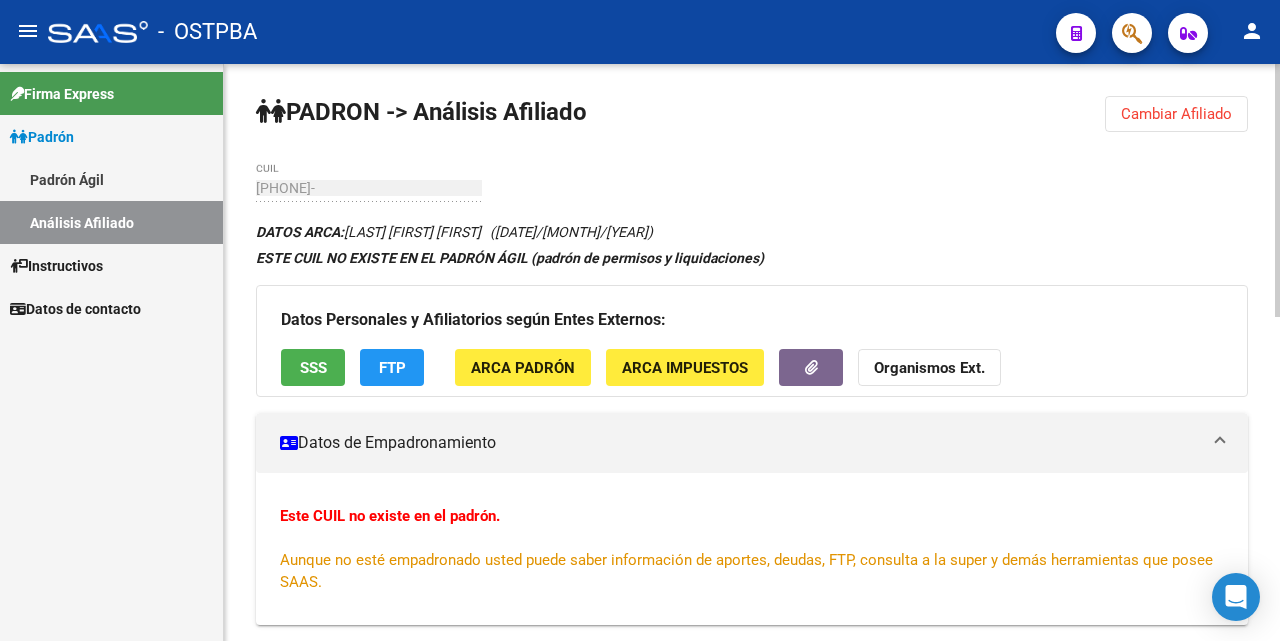 click on "Cambiar Afiliado" 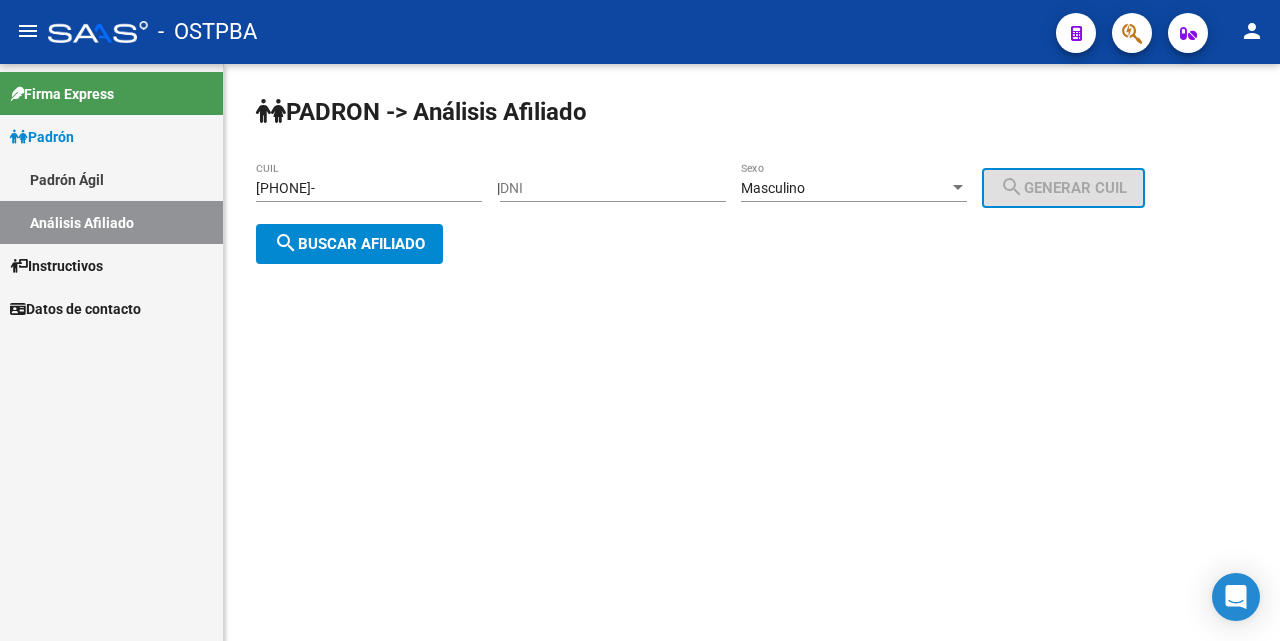 click on "Masculino Sexo" 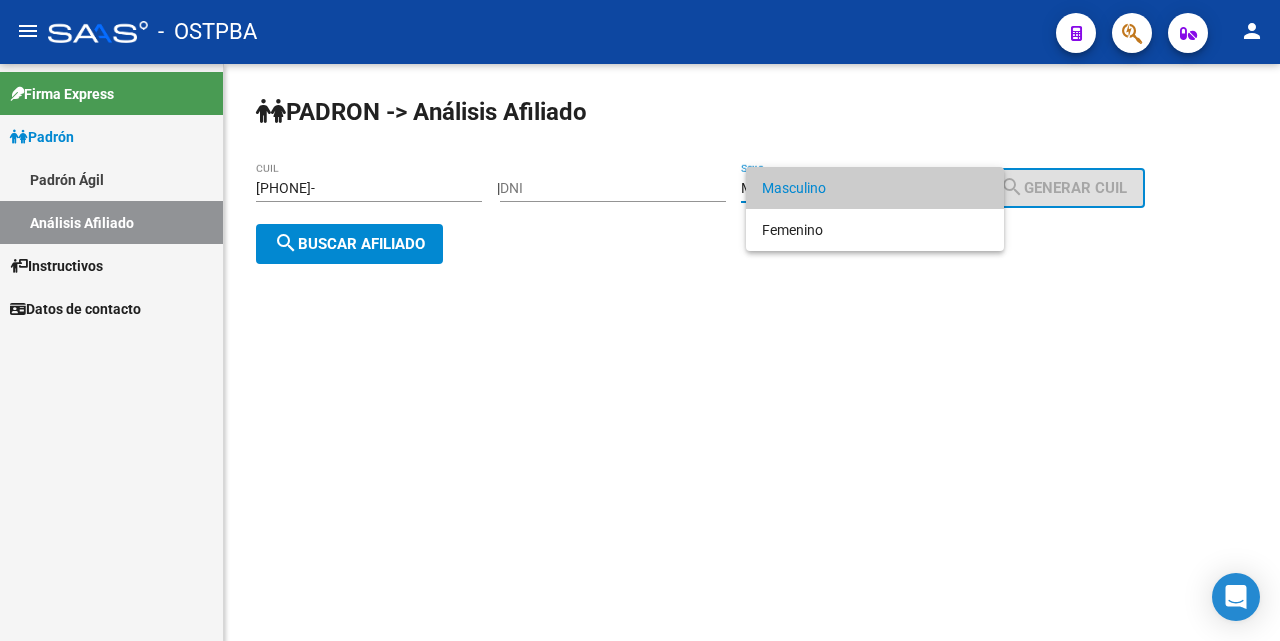 click at bounding box center [640, 320] 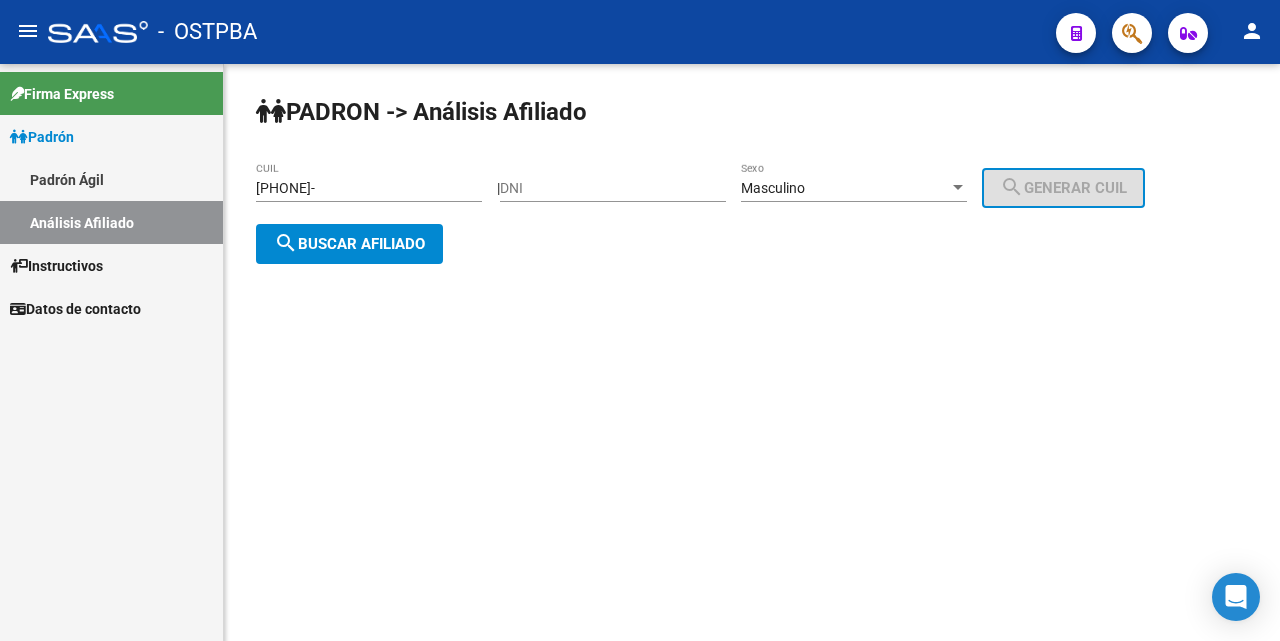 click on "[PHONE]-" at bounding box center [369, 188] 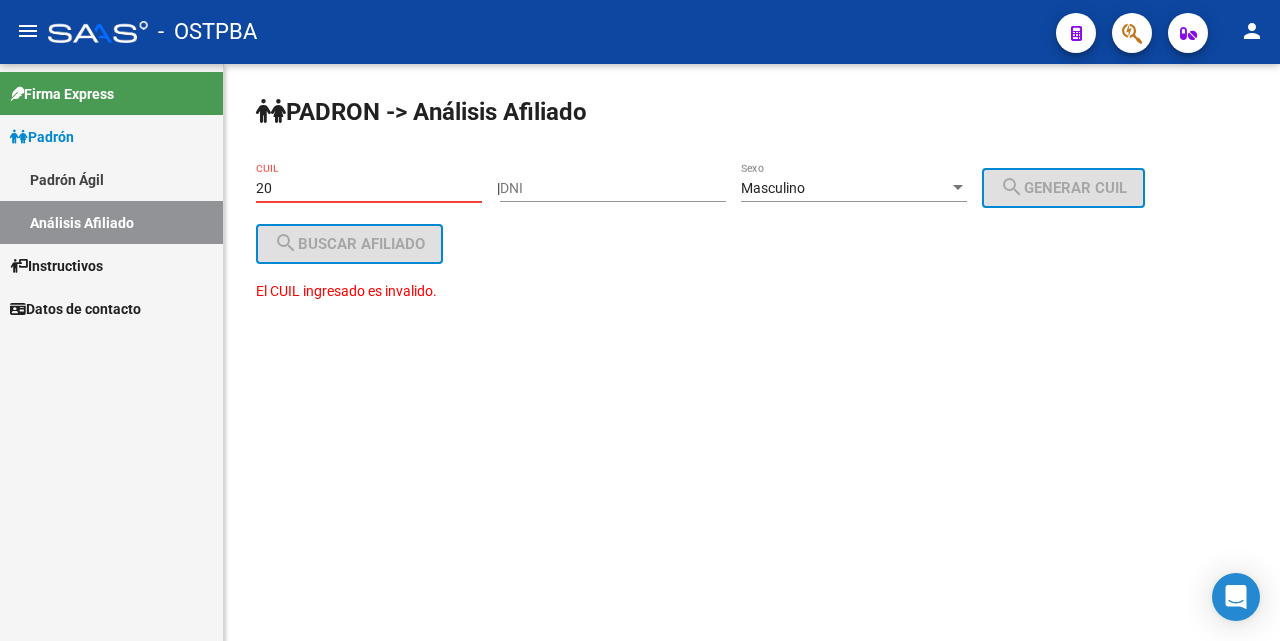 type on "2" 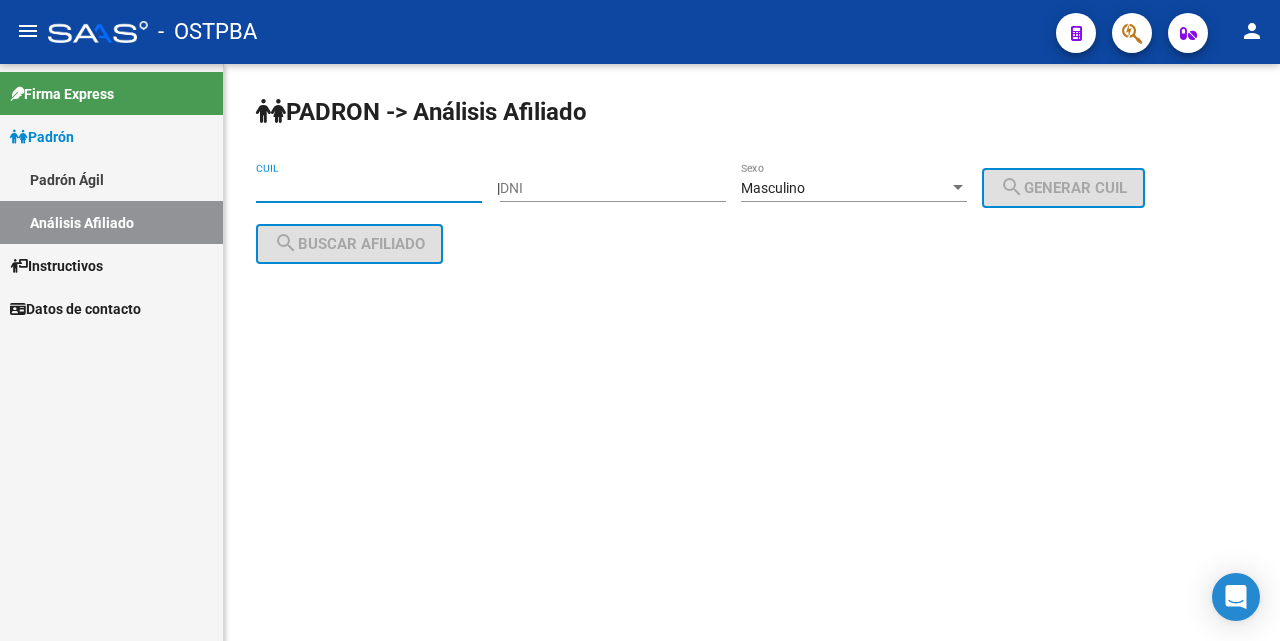 click on "CUIL" at bounding box center (369, 188) 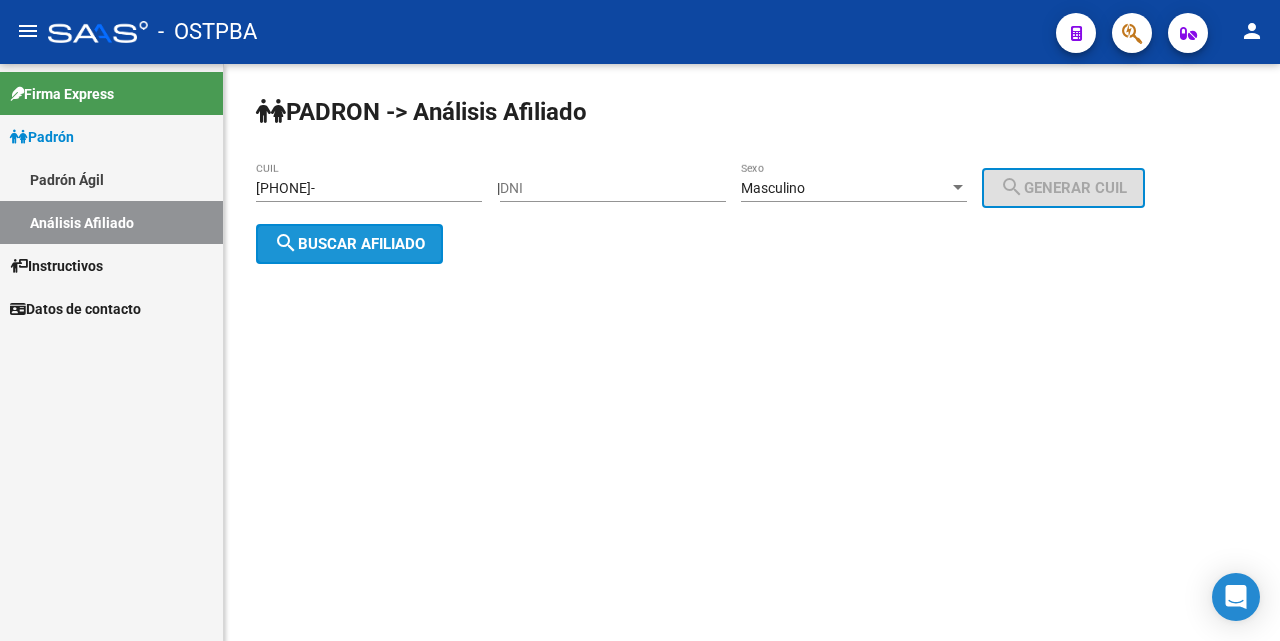 click on "search  Buscar afiliado" 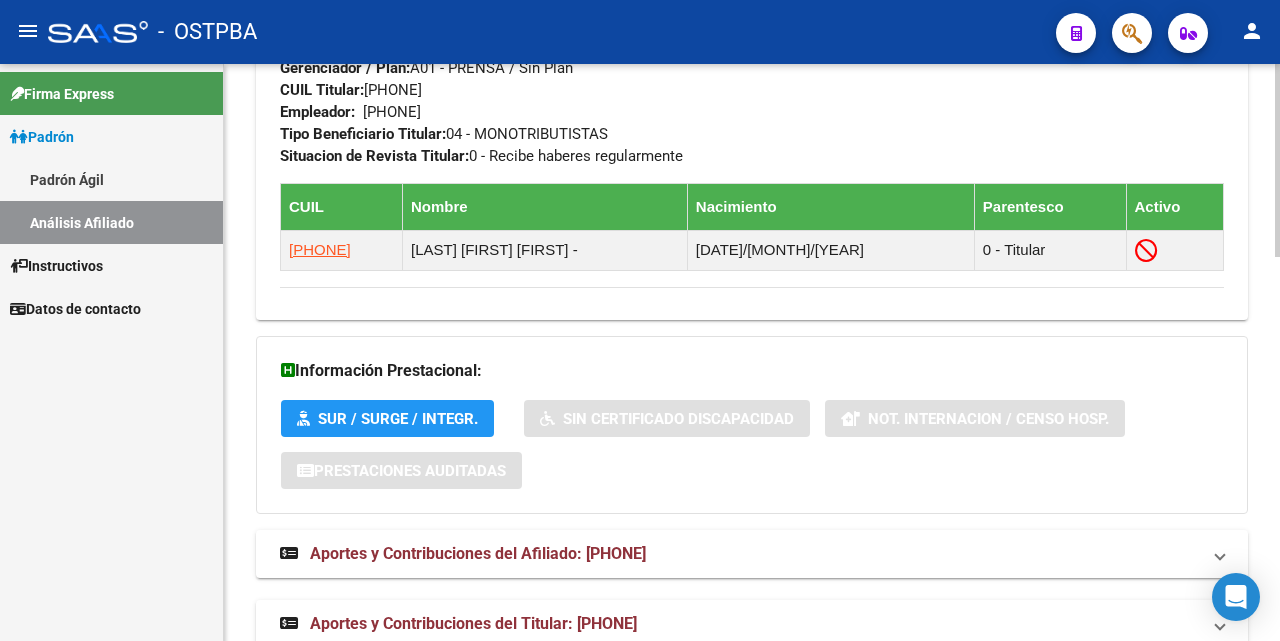 scroll, scrollTop: 1145, scrollLeft: 0, axis: vertical 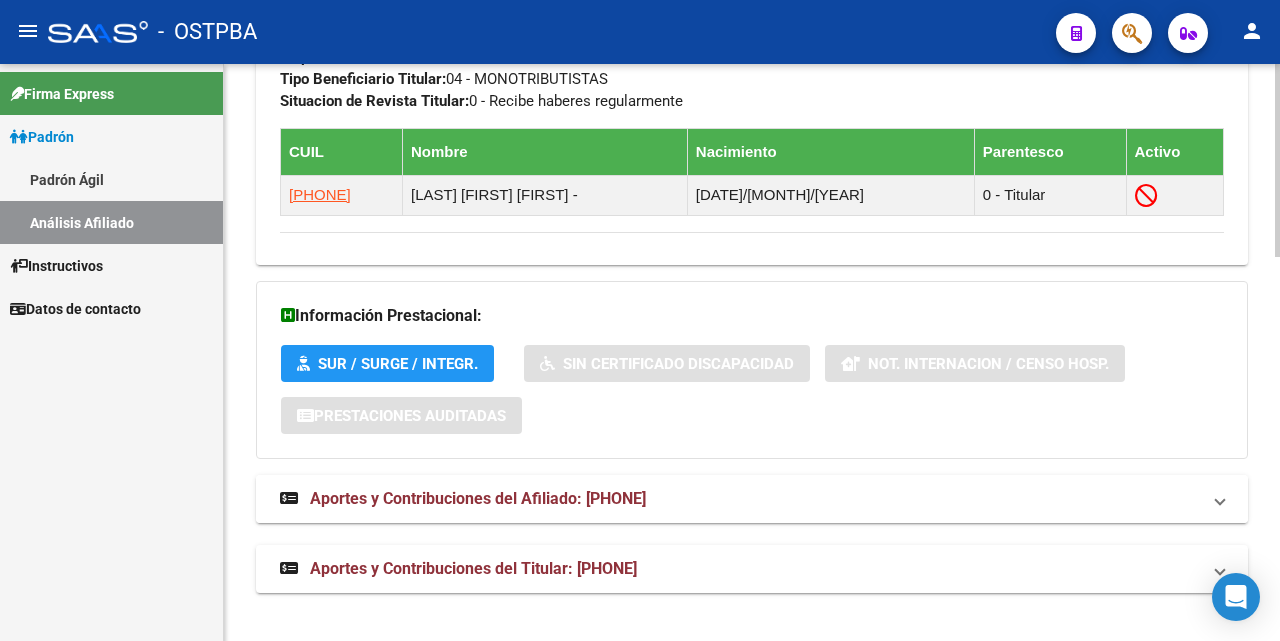 click on "Aportes y Contribuciones del Afiliado: [PHONE]" at bounding box center (478, 498) 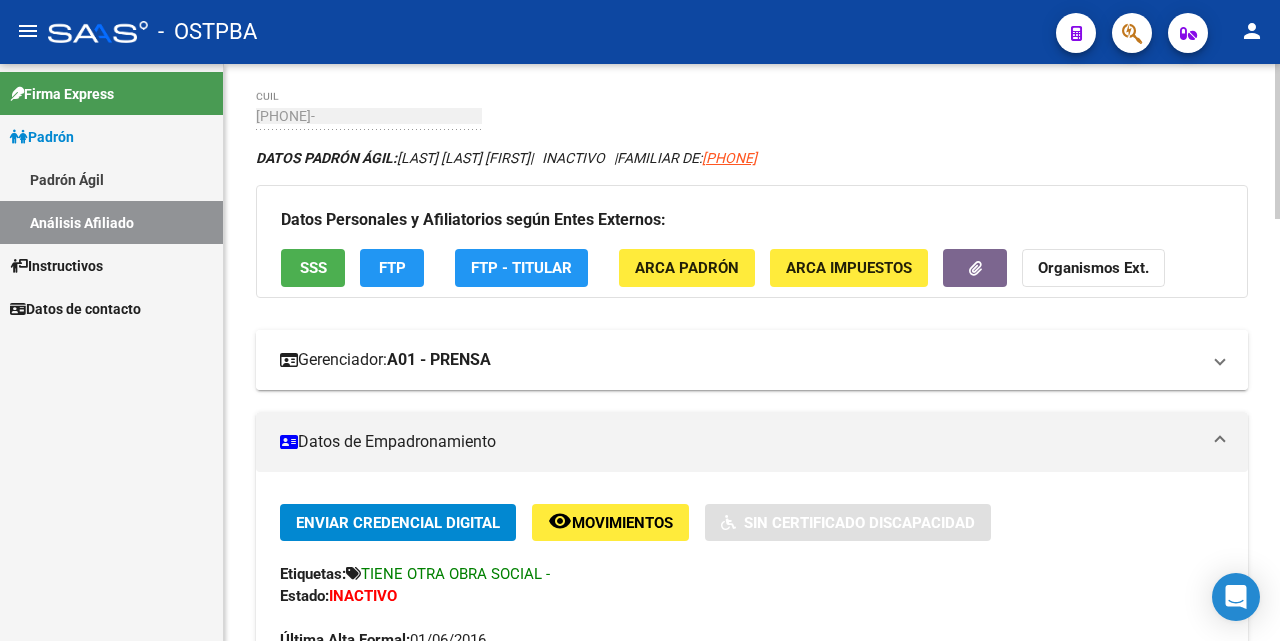 scroll, scrollTop: 71, scrollLeft: 0, axis: vertical 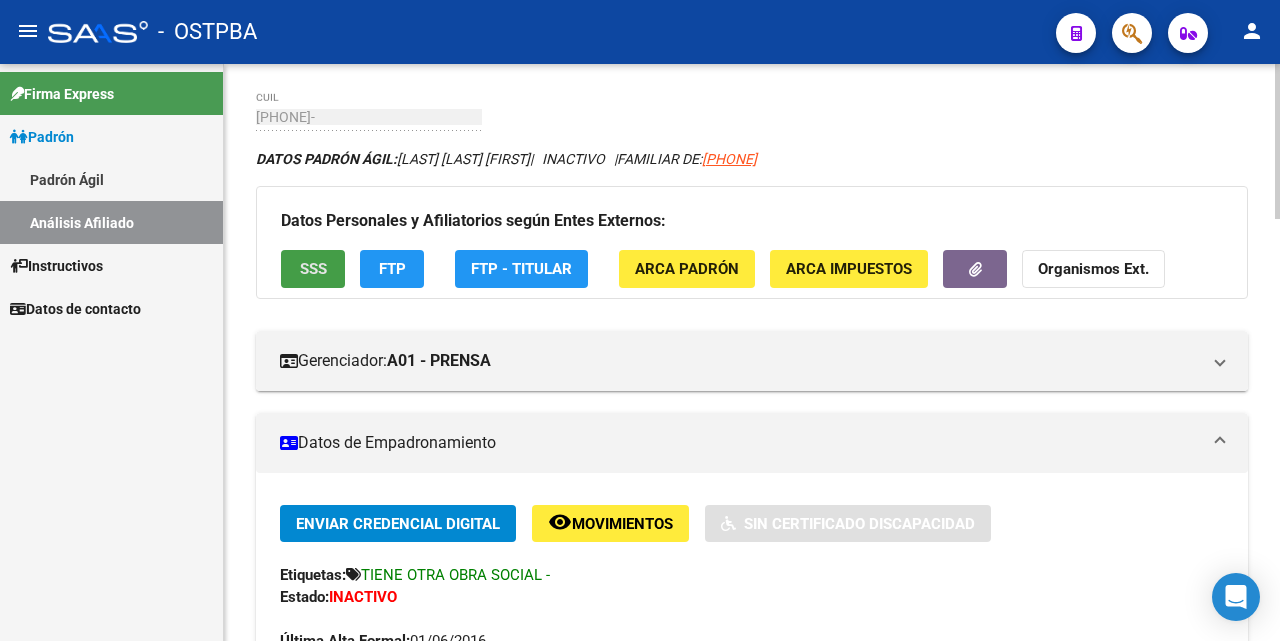 click on "SSS" 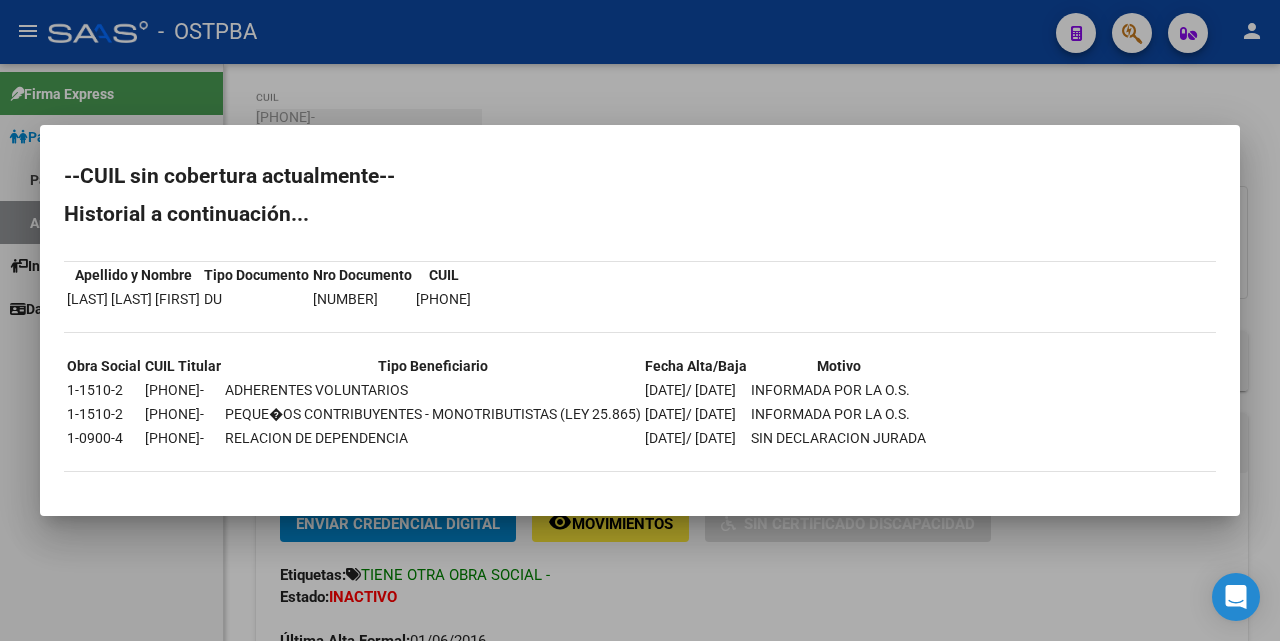 click at bounding box center [640, 320] 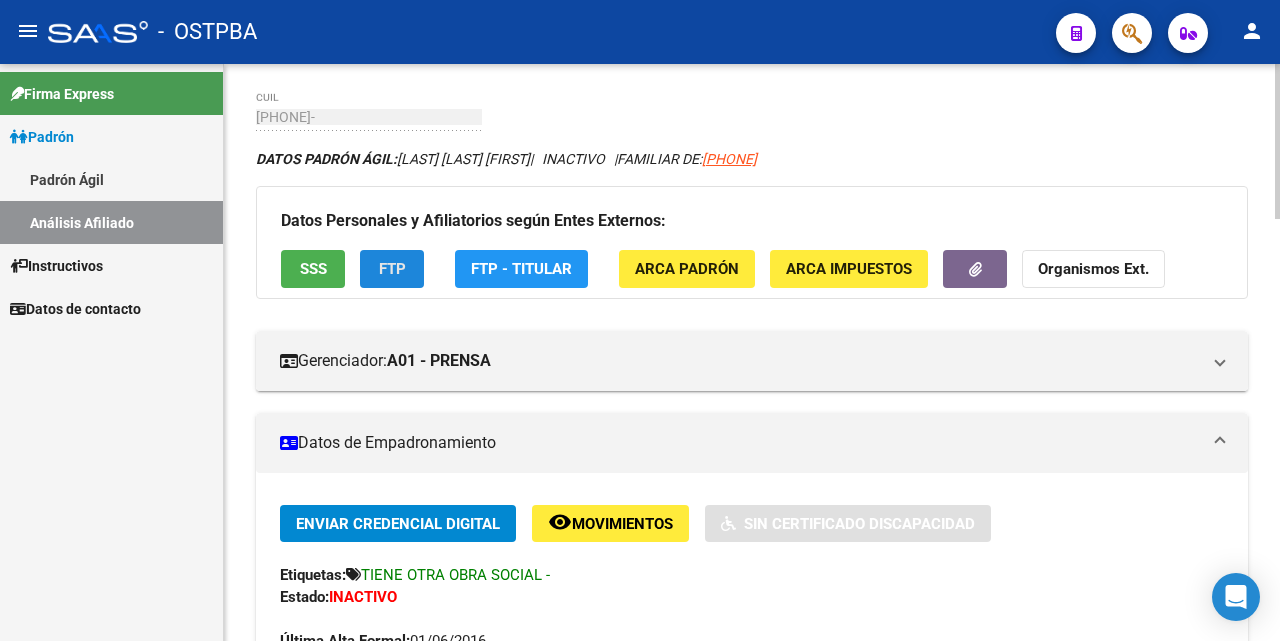 click on "FTP" 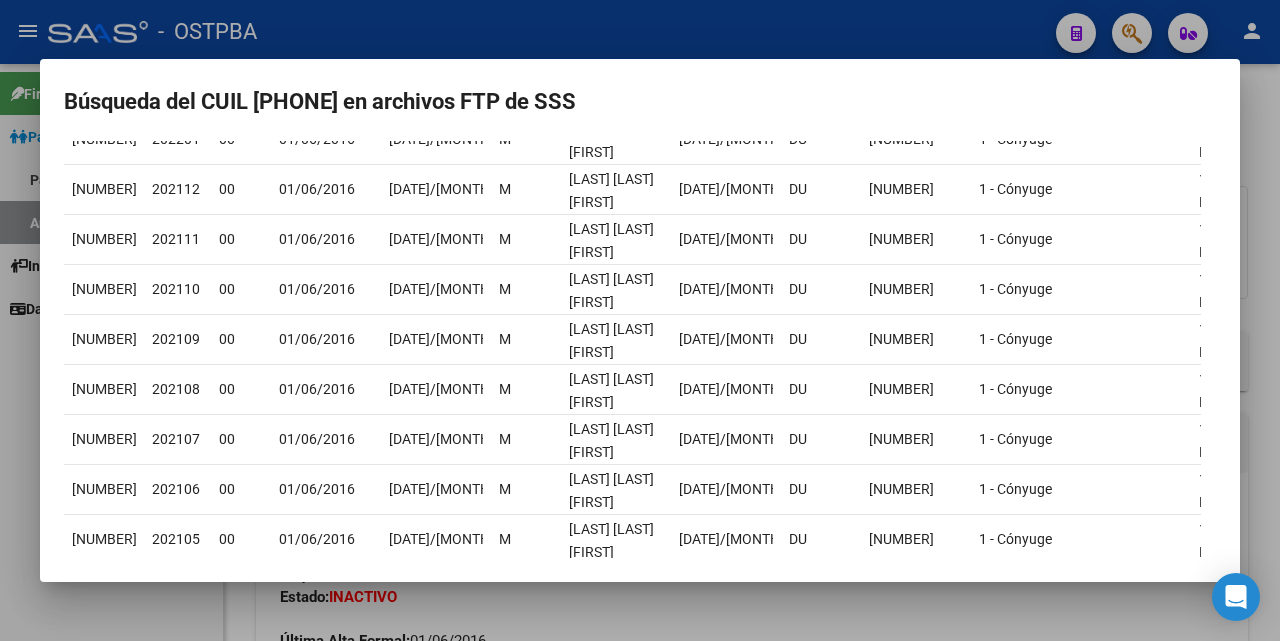scroll, scrollTop: 0, scrollLeft: 0, axis: both 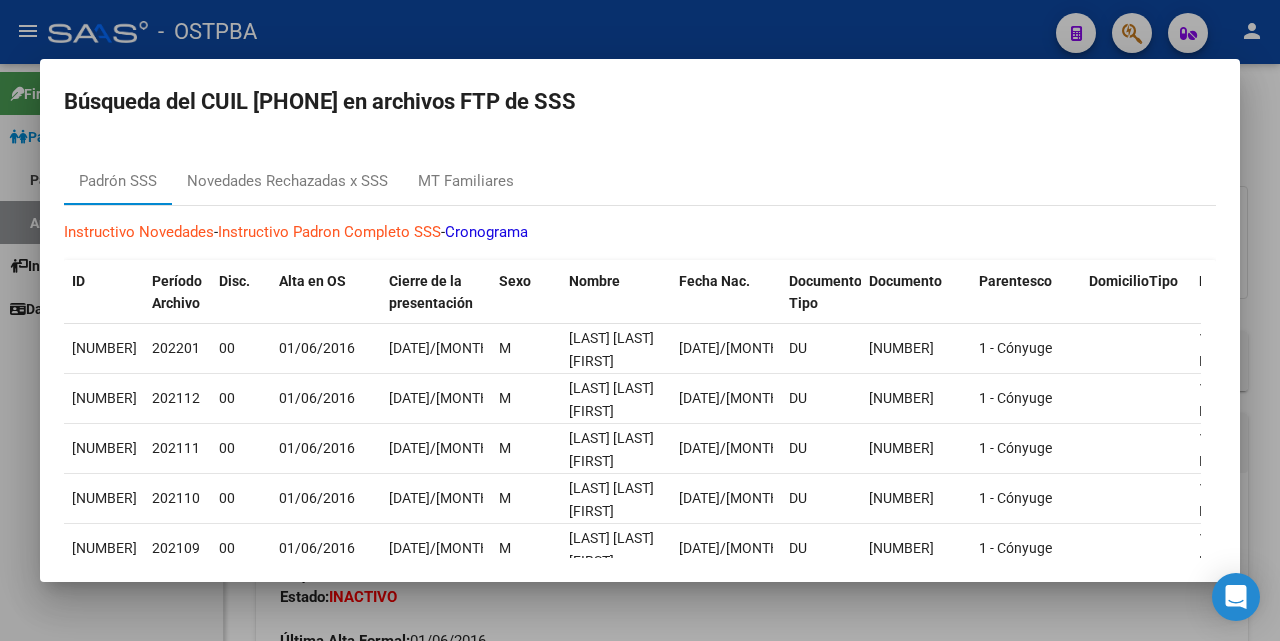 click at bounding box center (640, 320) 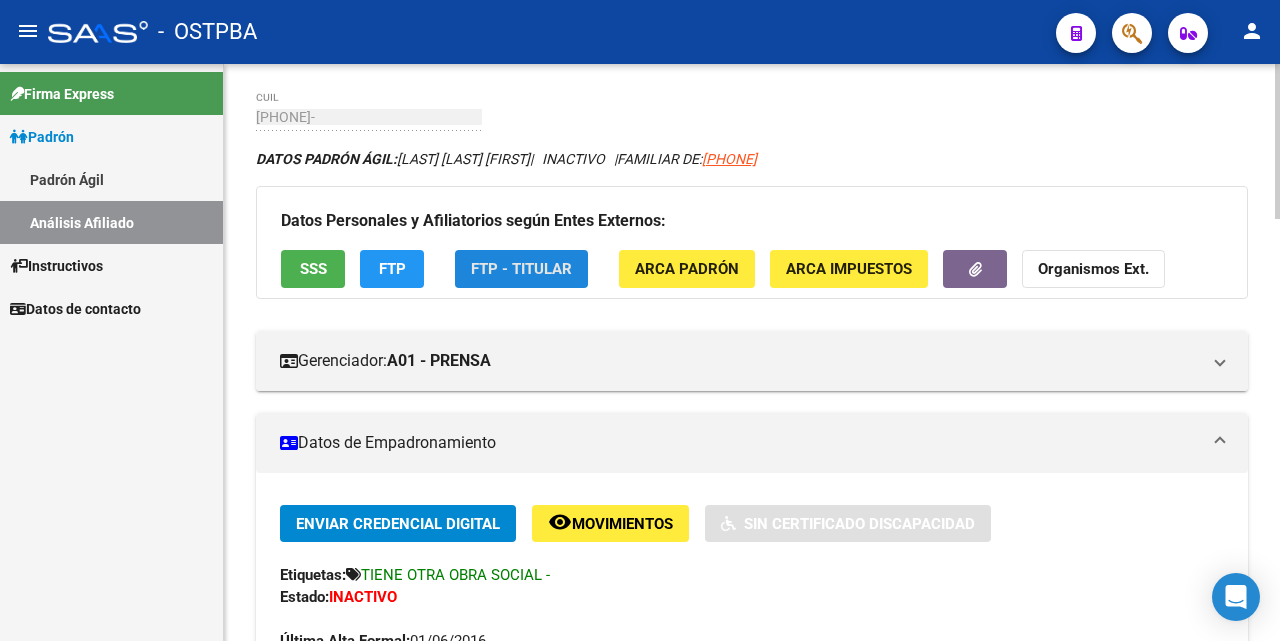 click on "FTP - Titular" 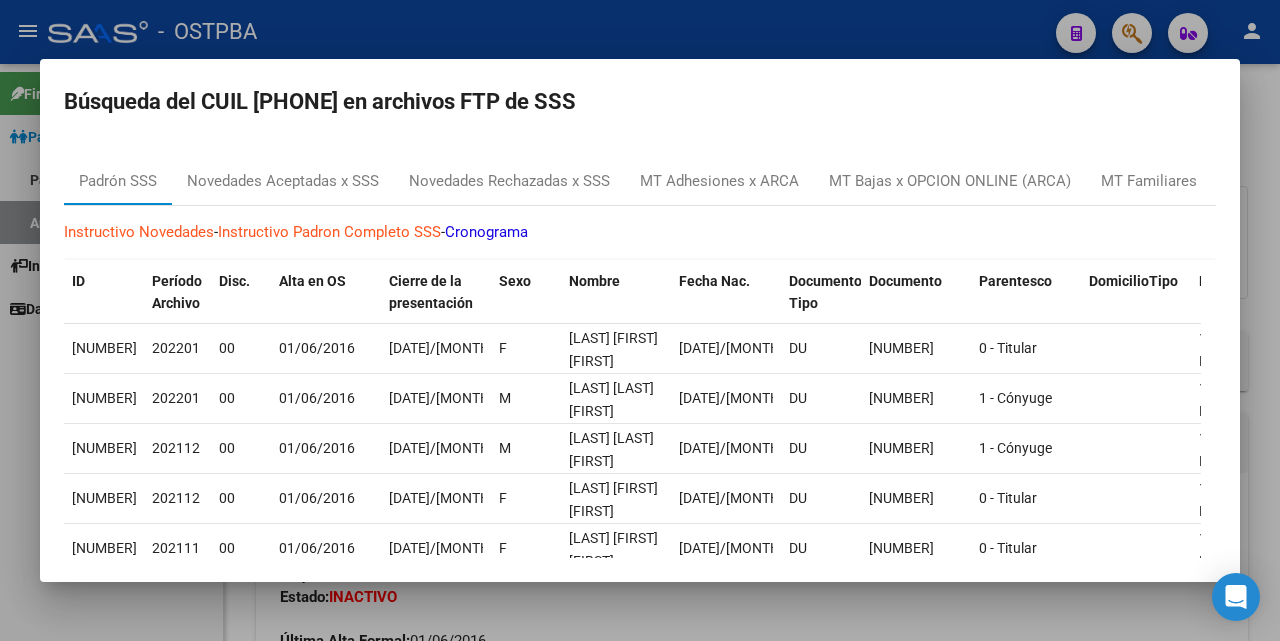 click at bounding box center (640, 320) 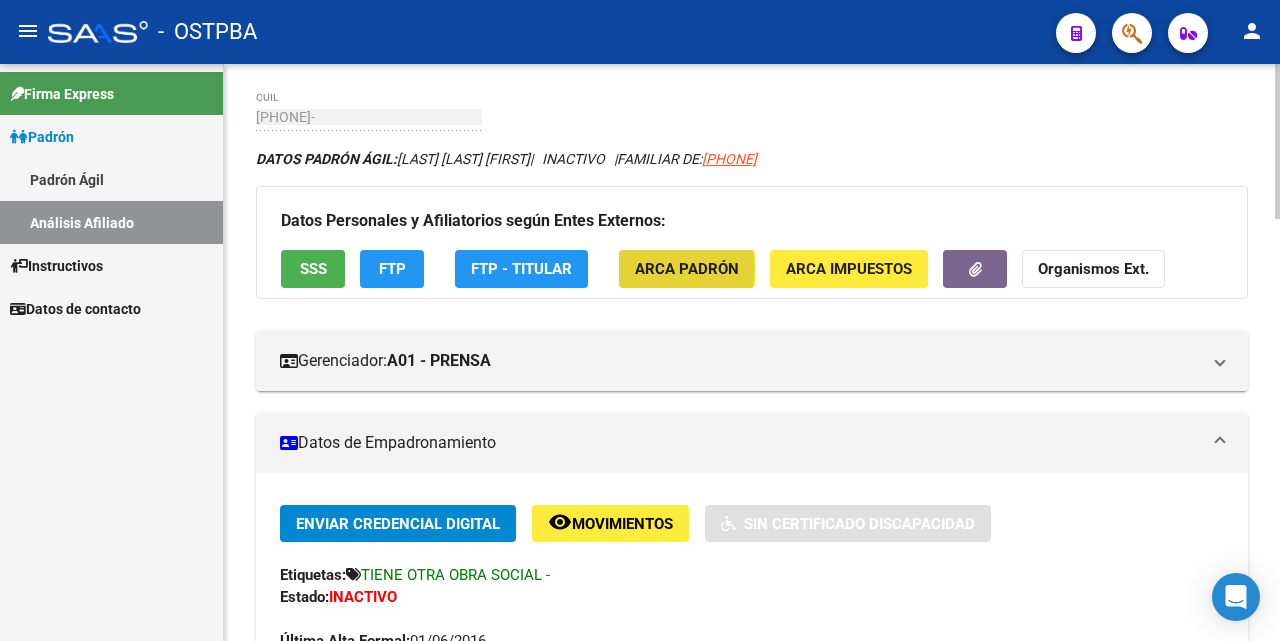 click on "ARCA Padrón" 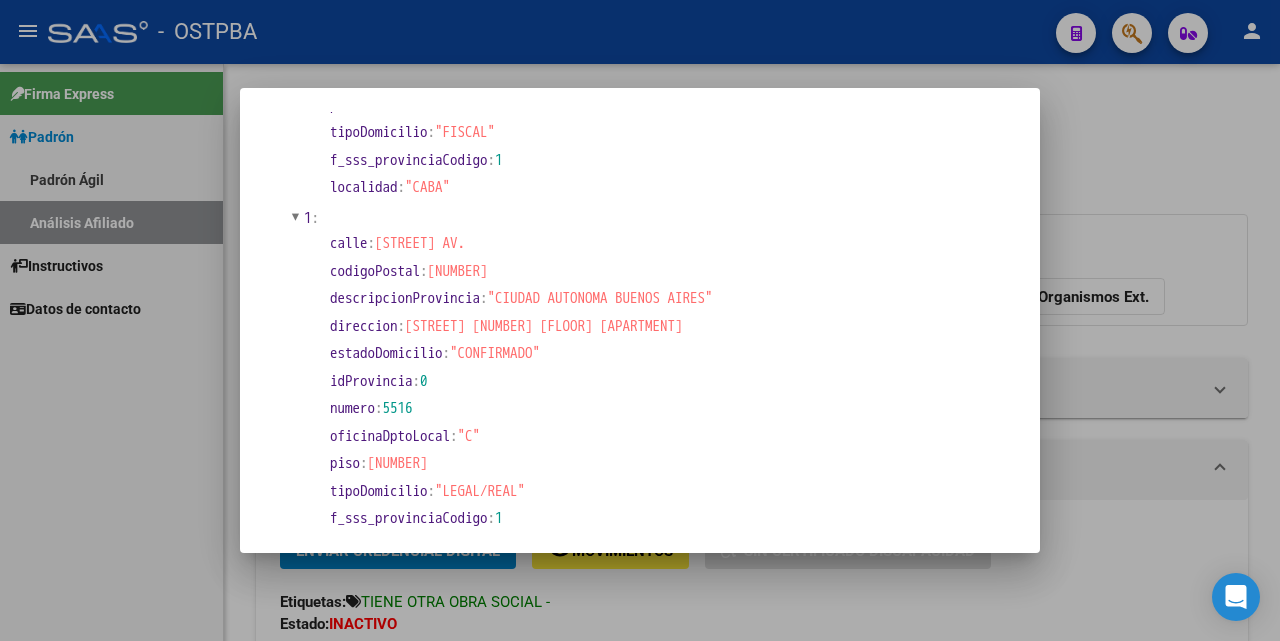 scroll, scrollTop: 106, scrollLeft: 0, axis: vertical 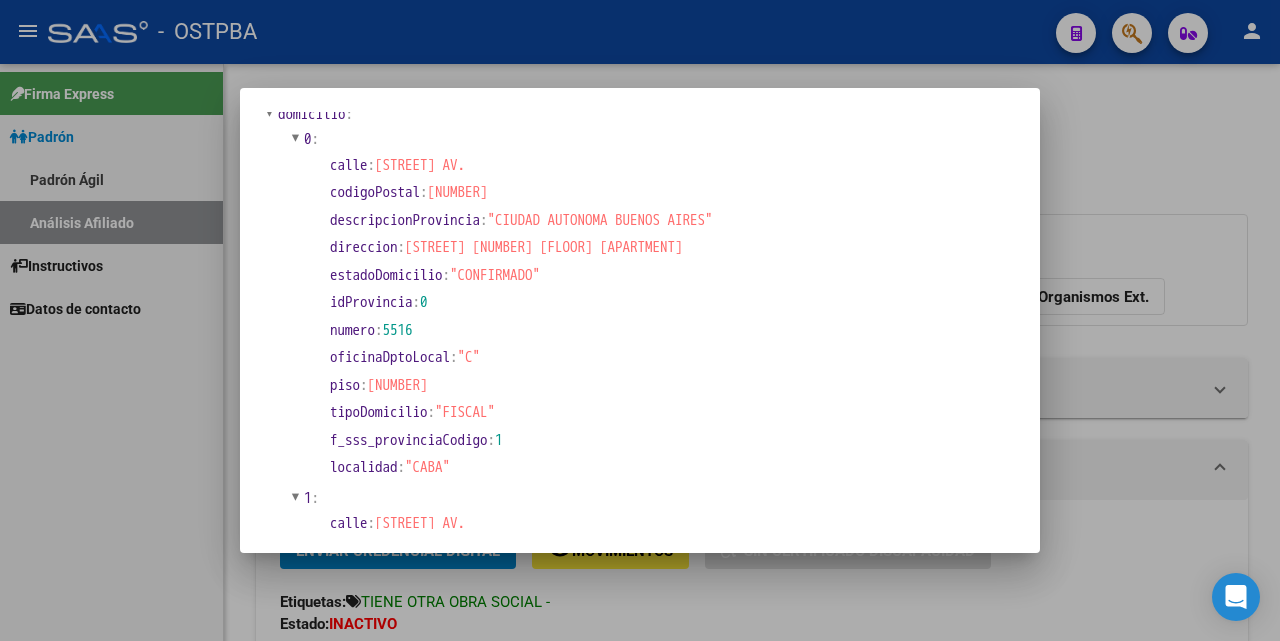 click at bounding box center [640, 320] 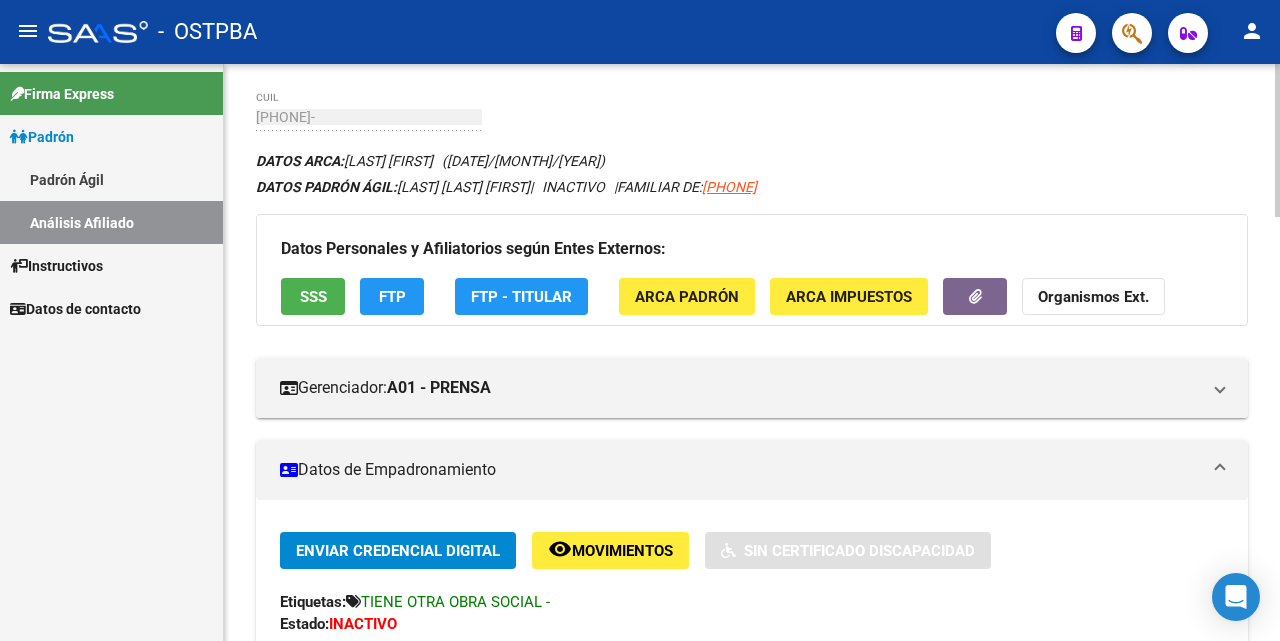 scroll, scrollTop: 0, scrollLeft: 0, axis: both 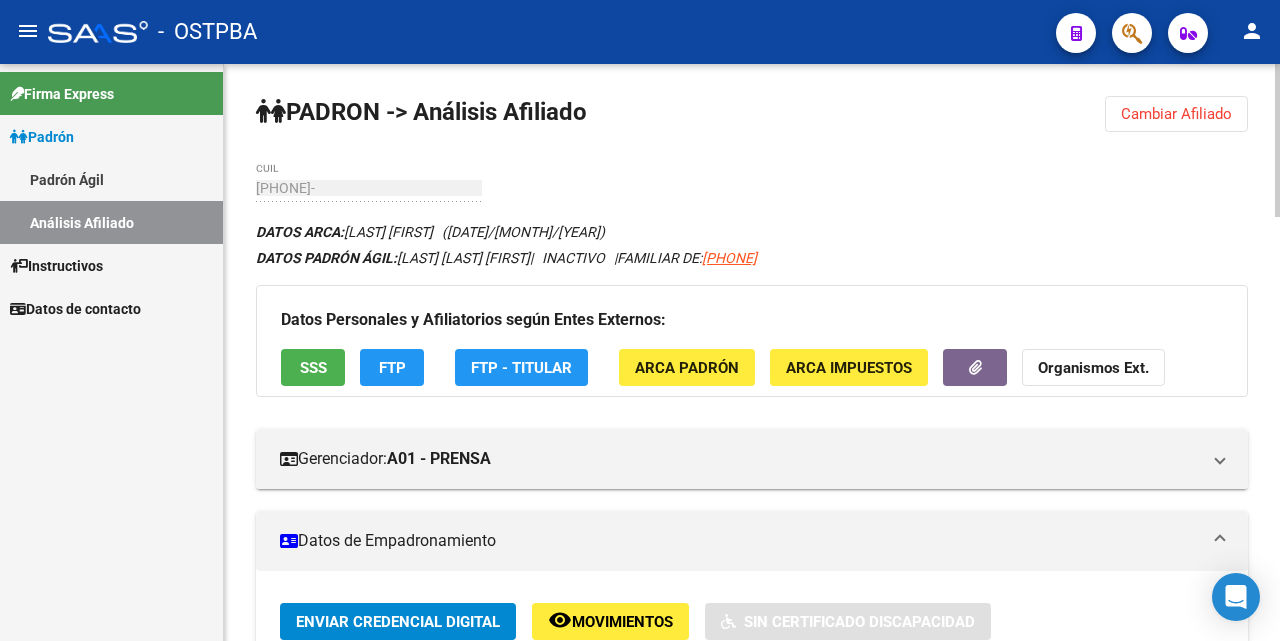 click on "Cambiar Afiliado" 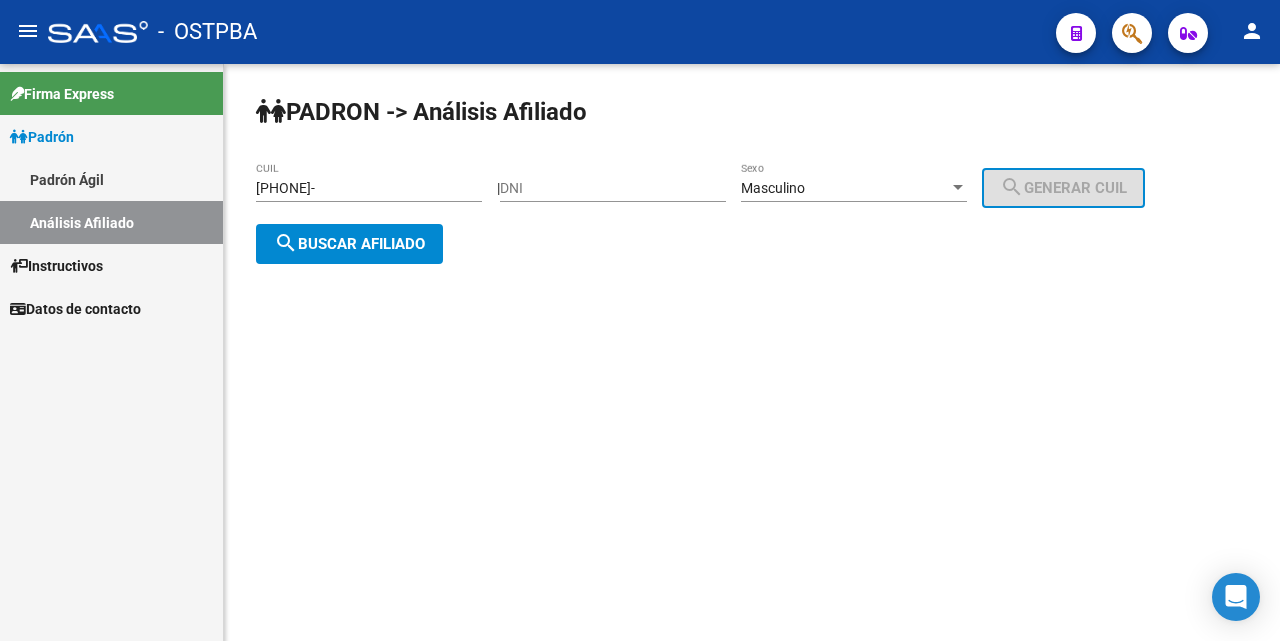 click on "[PHONE]-" at bounding box center (369, 188) 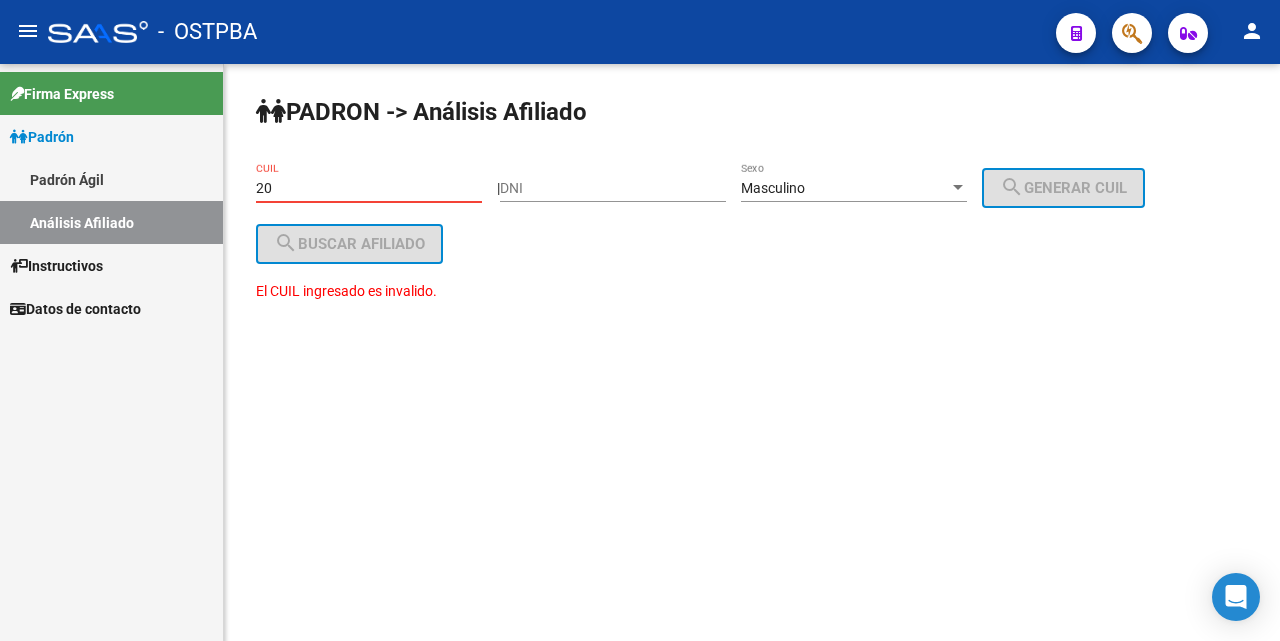 type on "2" 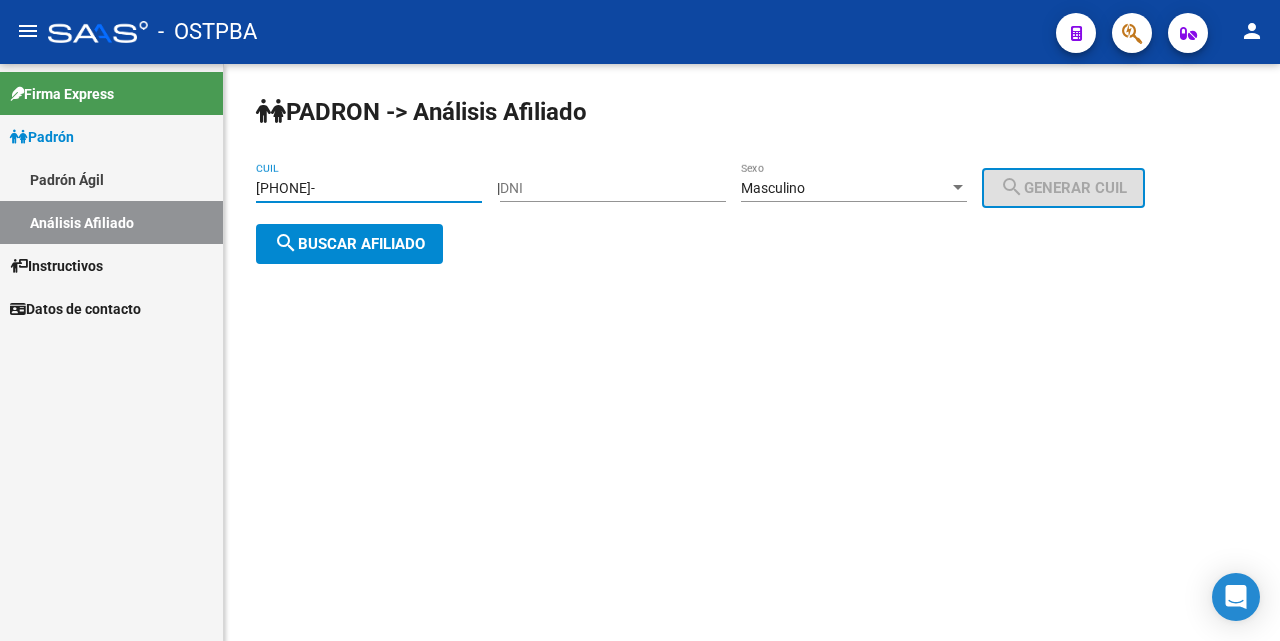 type on "[PHONE]-" 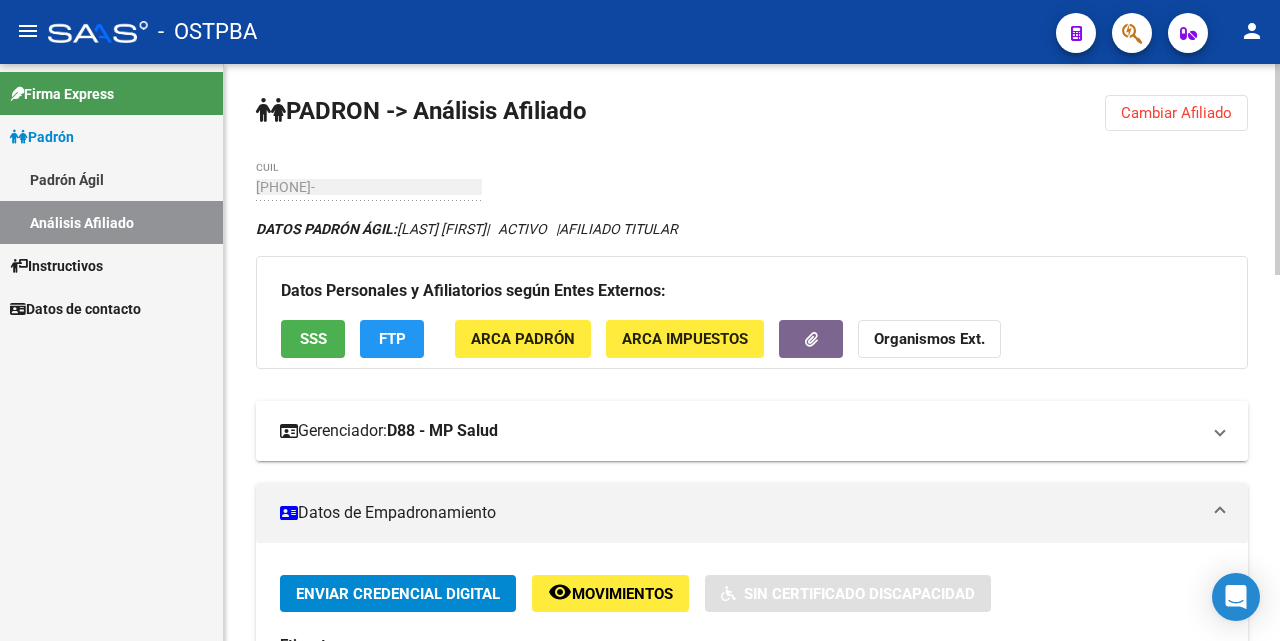 scroll, scrollTop: 0, scrollLeft: 0, axis: both 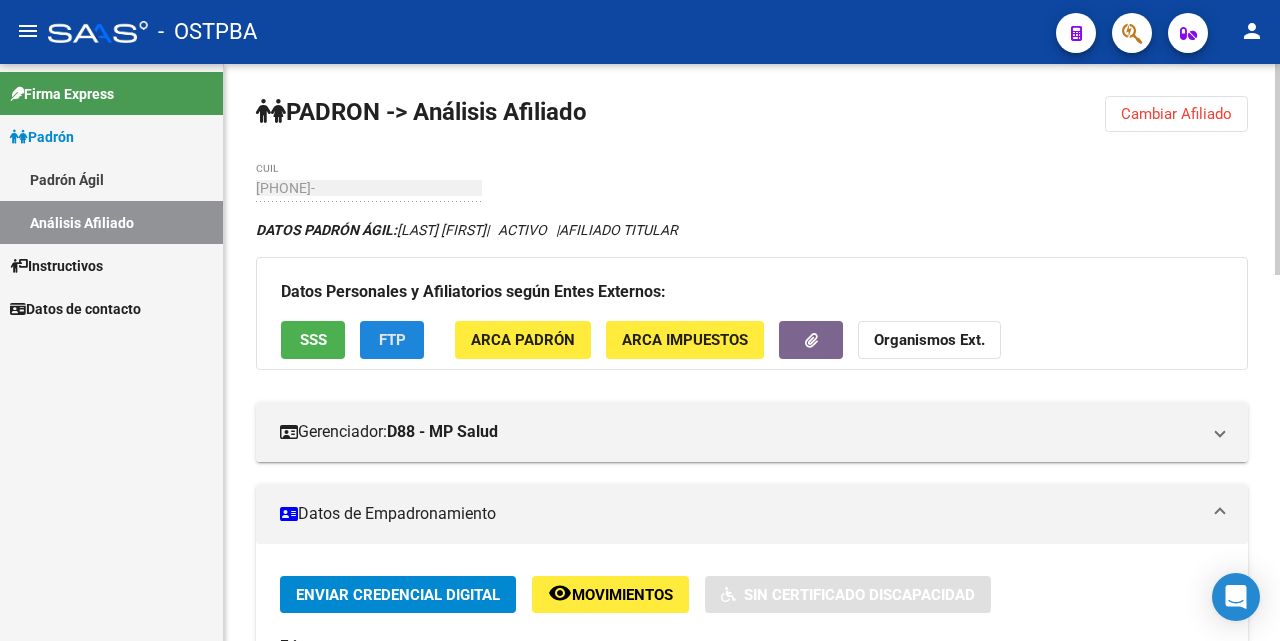 click on "FTP" 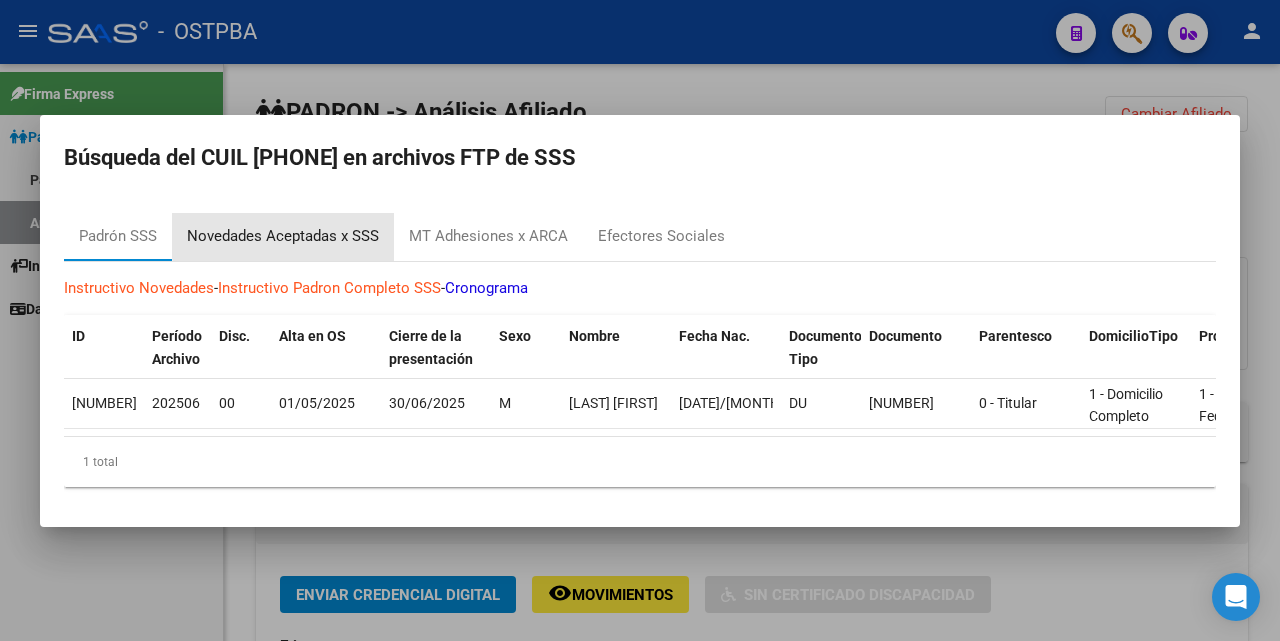click on "Novedades Aceptadas x SSS" at bounding box center [283, 236] 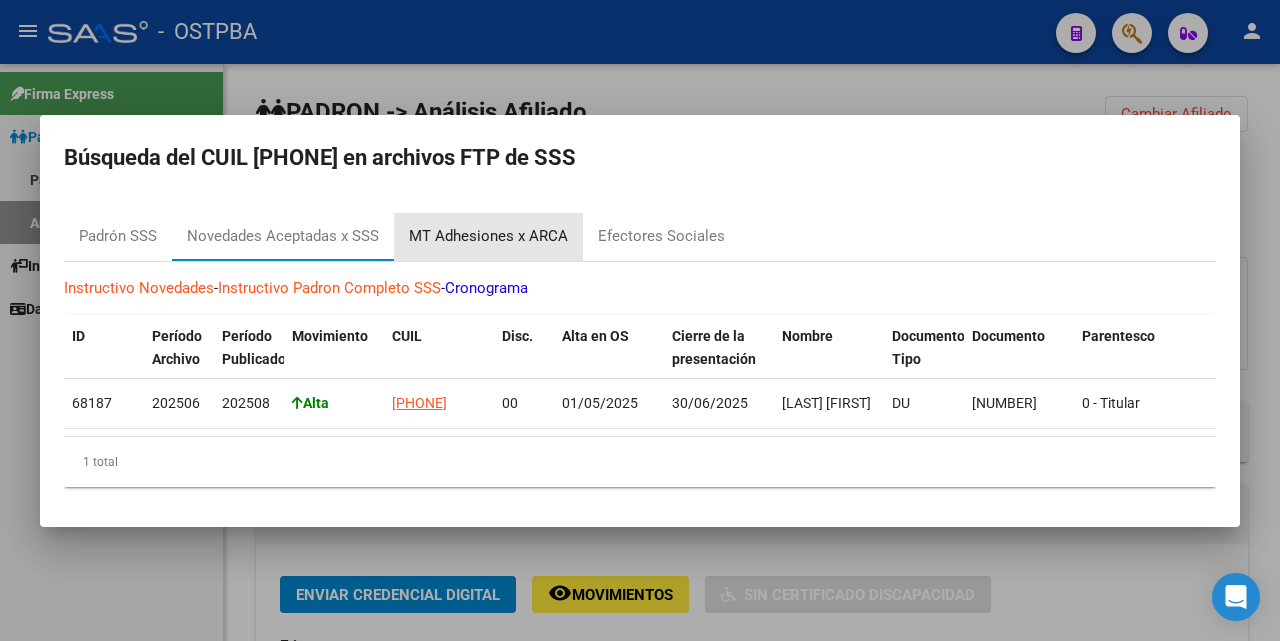 click on "MT Adhesiones x ARCA" at bounding box center (488, 236) 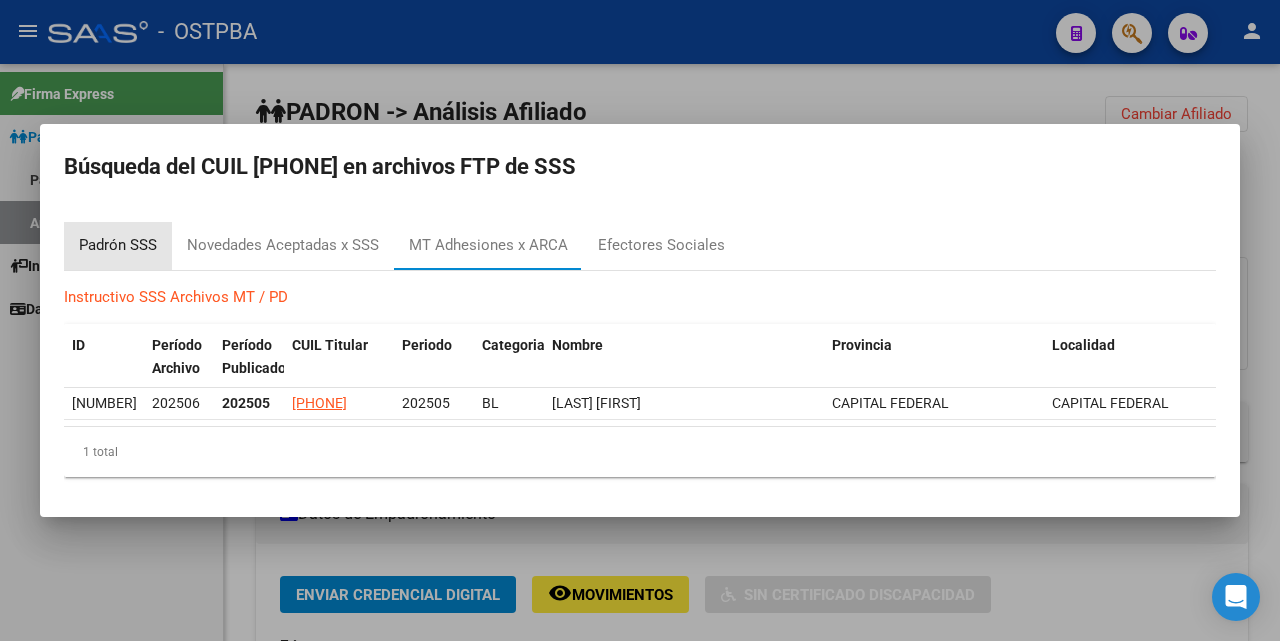 click on "Padrón SSS" at bounding box center [118, 245] 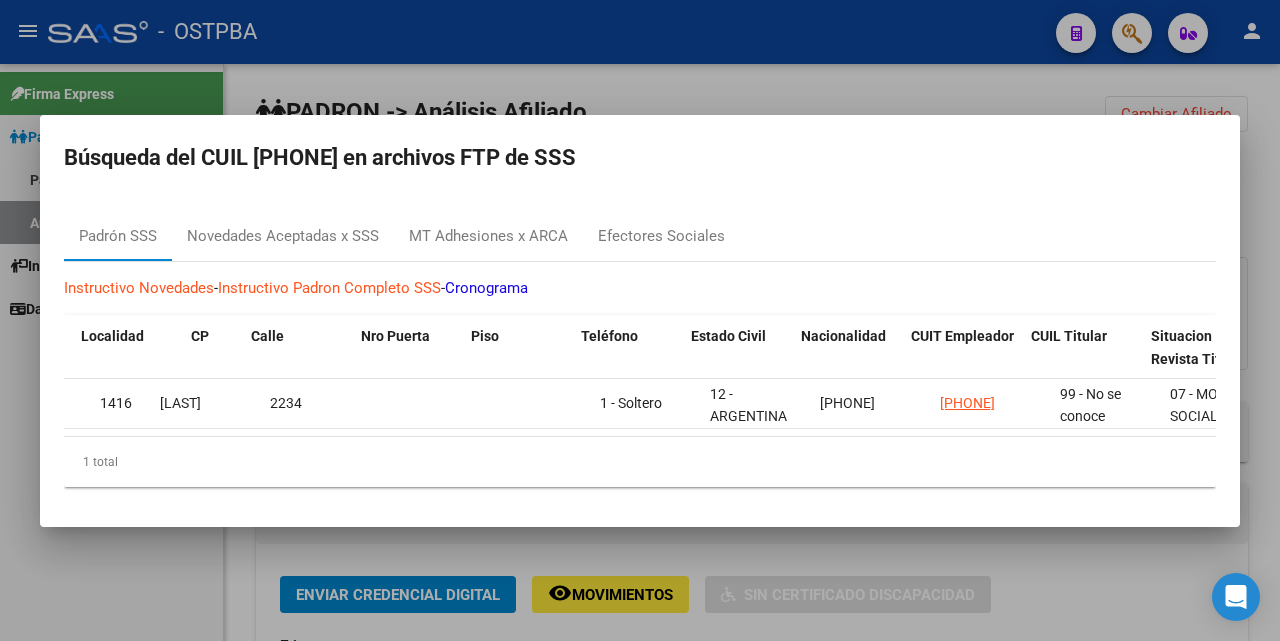 scroll, scrollTop: 0, scrollLeft: 1525, axis: horizontal 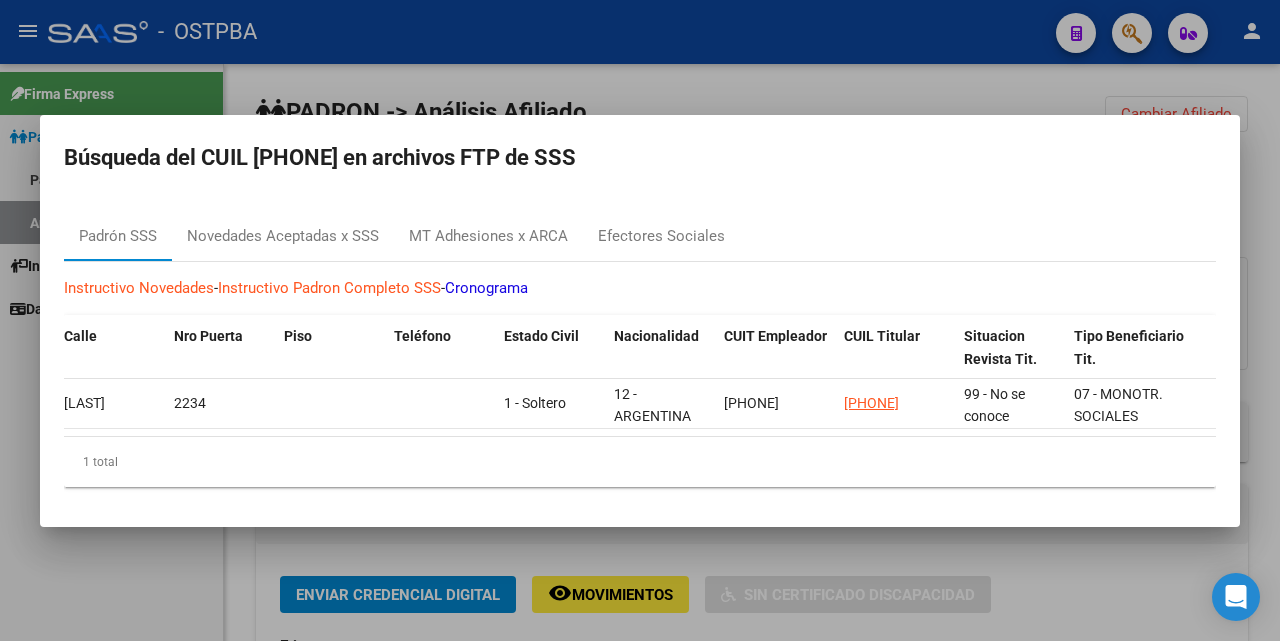 click at bounding box center (640, 320) 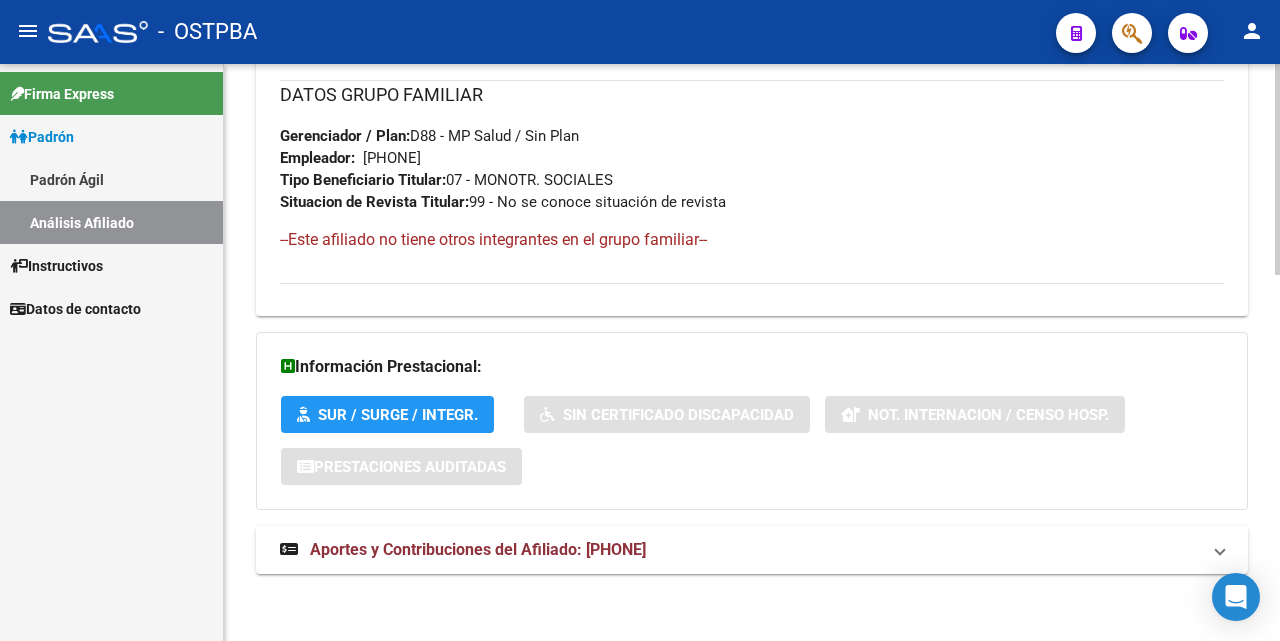 scroll, scrollTop: 1003, scrollLeft: 0, axis: vertical 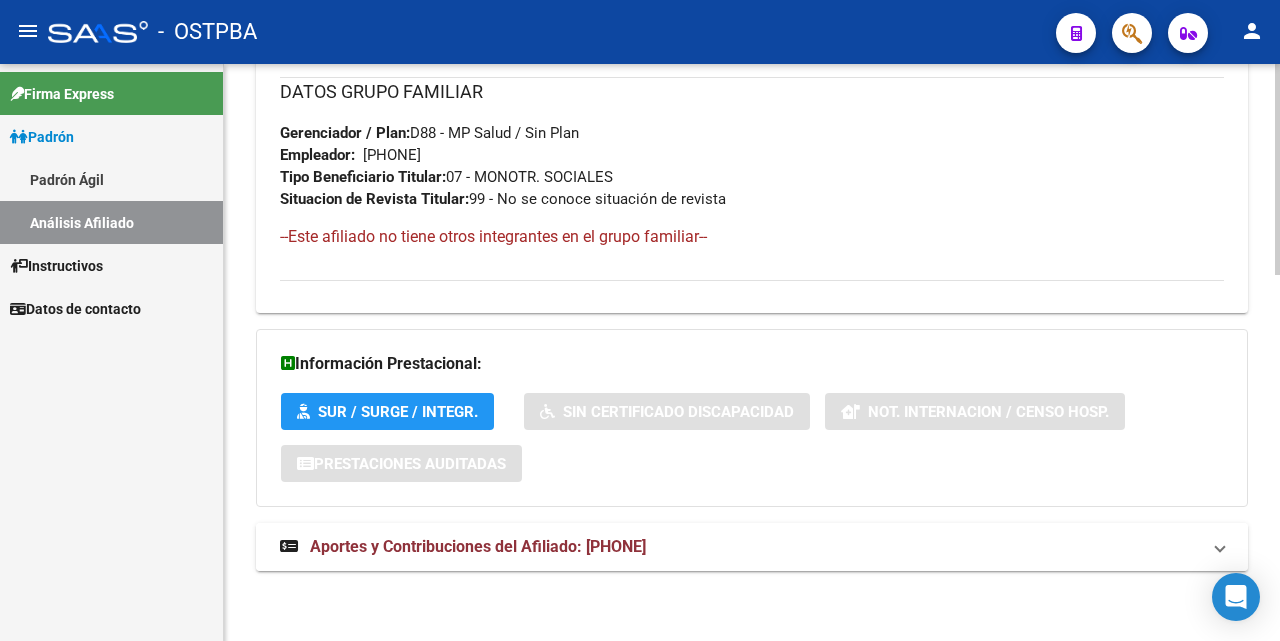 click on "Aportes y Contribuciones del Afiliado: [PHONE]" at bounding box center (478, 546) 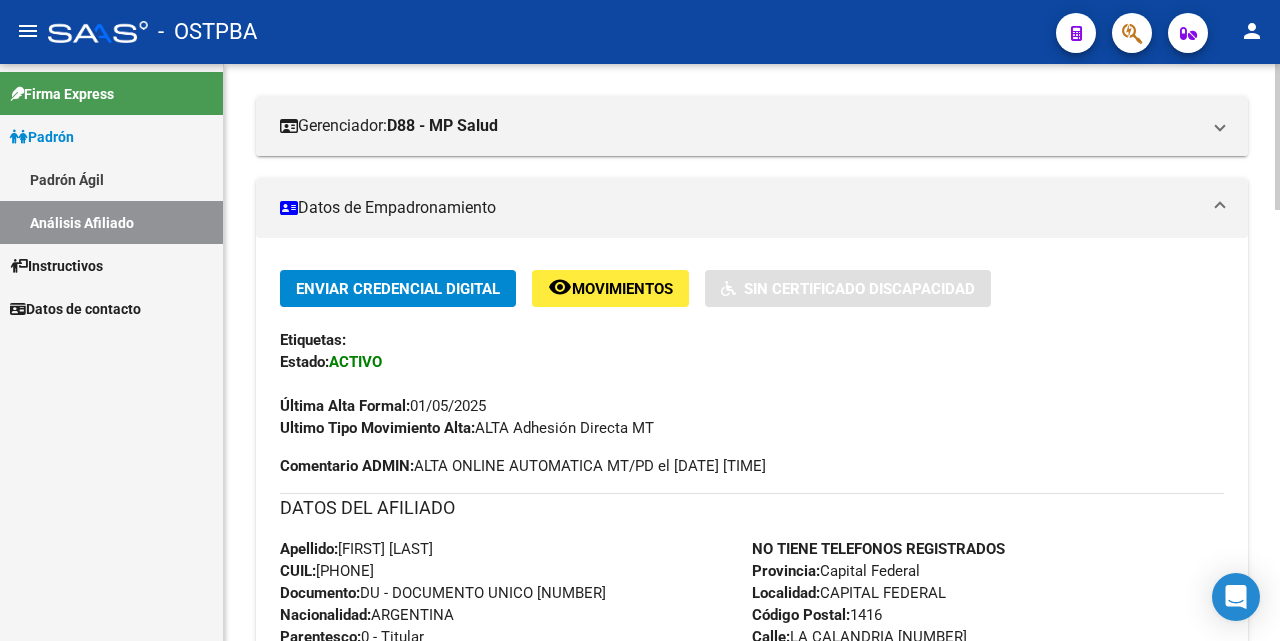 scroll, scrollTop: 0, scrollLeft: 0, axis: both 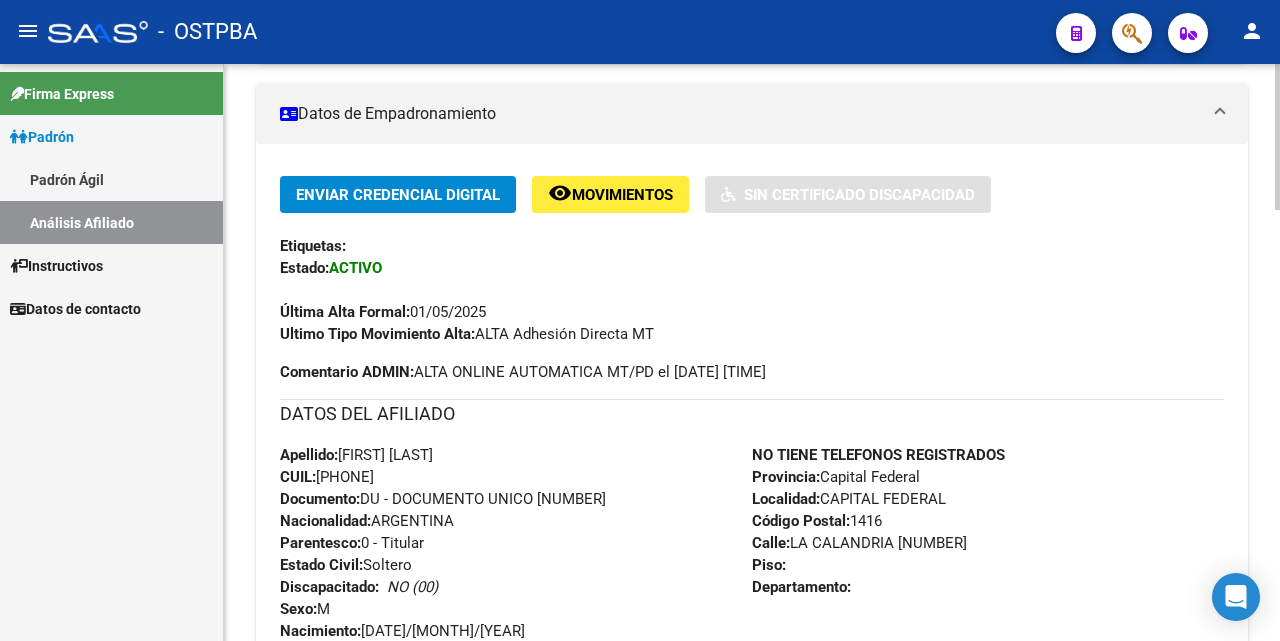 click on "Apellido: [LAST] [FIRST] CUIL: [PHONE] Documento: DU - DOCUMENTO UNICO [NUMBER] Nacionalidad: ARGENTINA Parentesco: 0 - Titular Estado Civil: Soltero Discapacitado: NO (00) Sexo: M Nacimiento: [DATE]/[MONTH]/[YEAR] Edad: 45" at bounding box center (516, 554) 